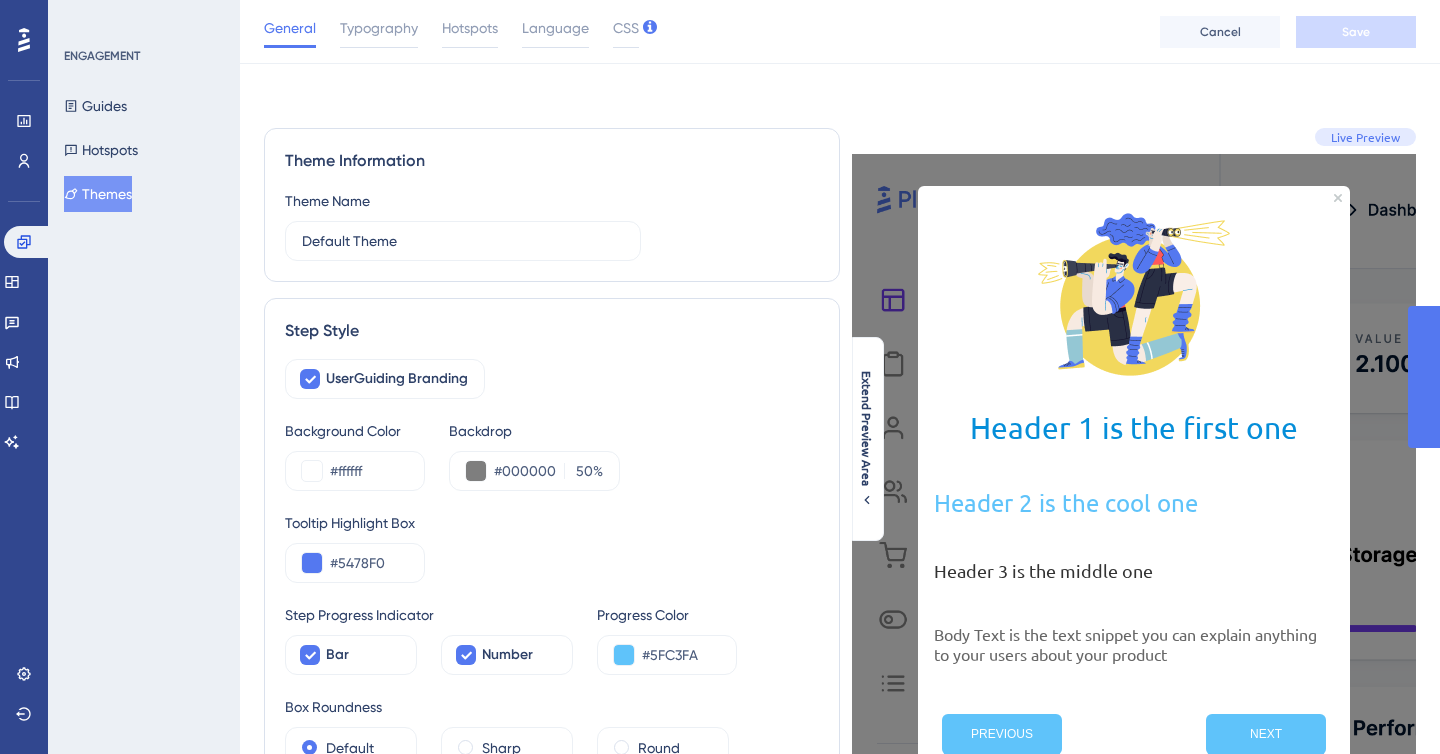 scroll, scrollTop: 282, scrollLeft: 0, axis: vertical 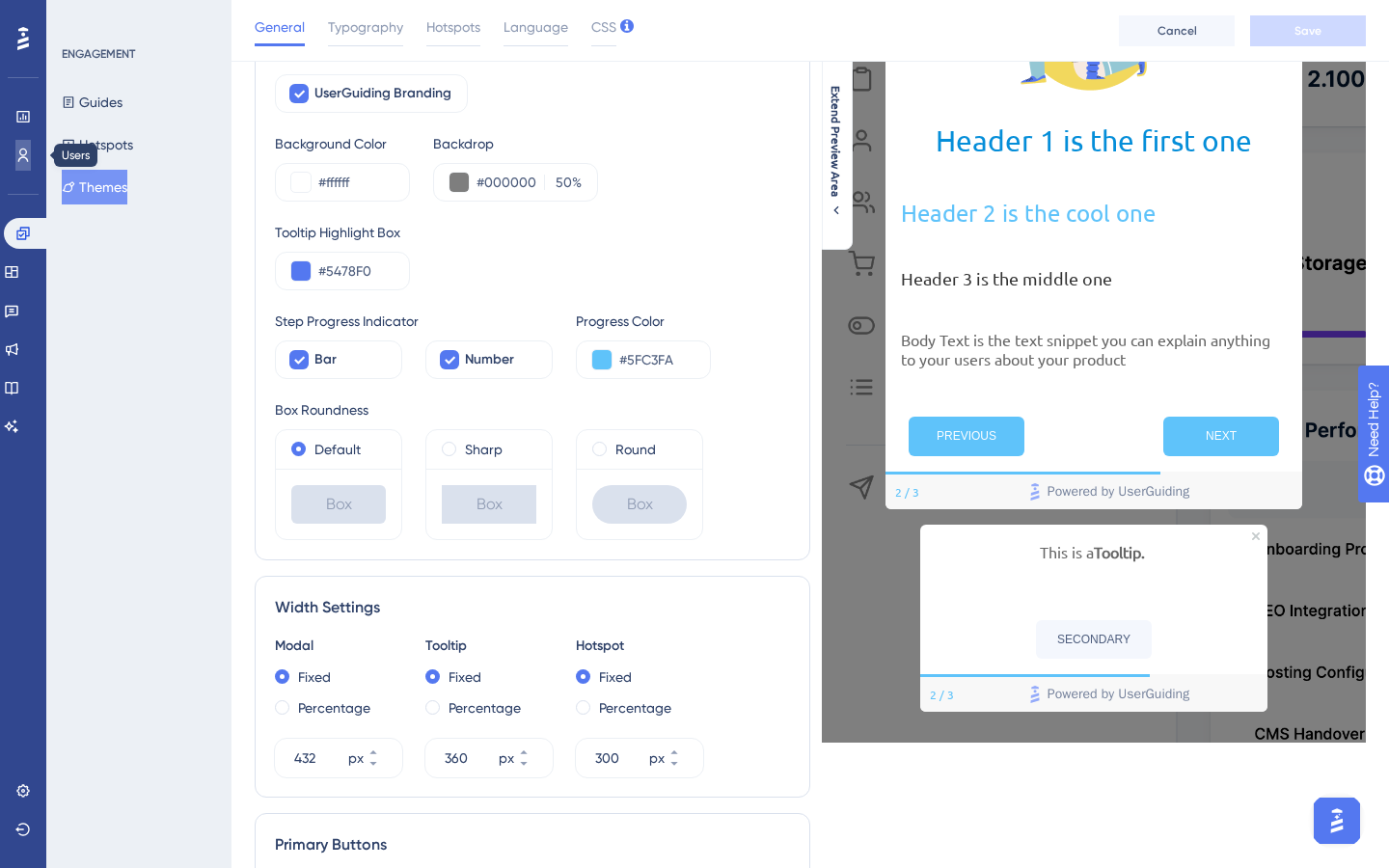 click 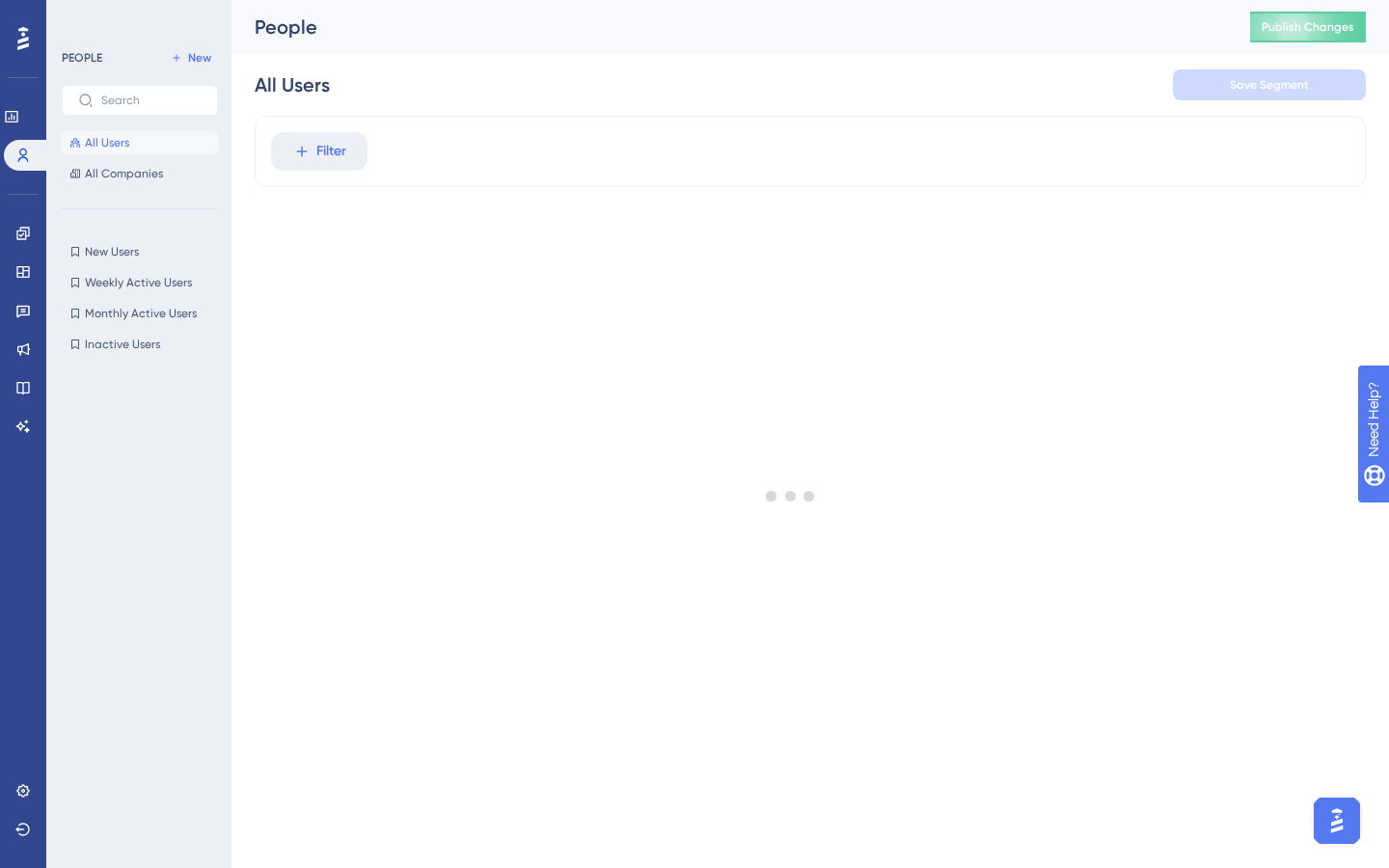 scroll, scrollTop: 0, scrollLeft: 0, axis: both 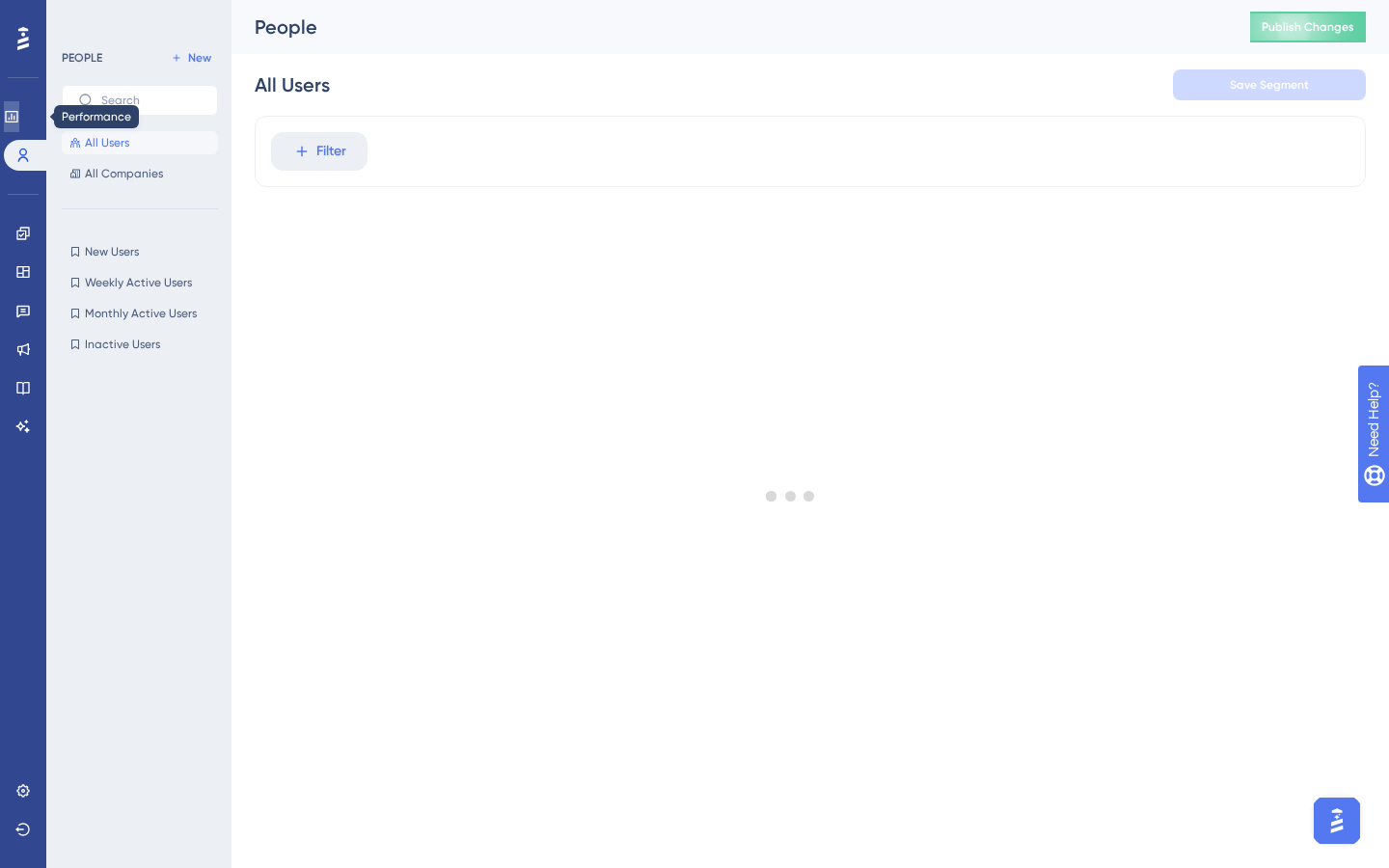 click 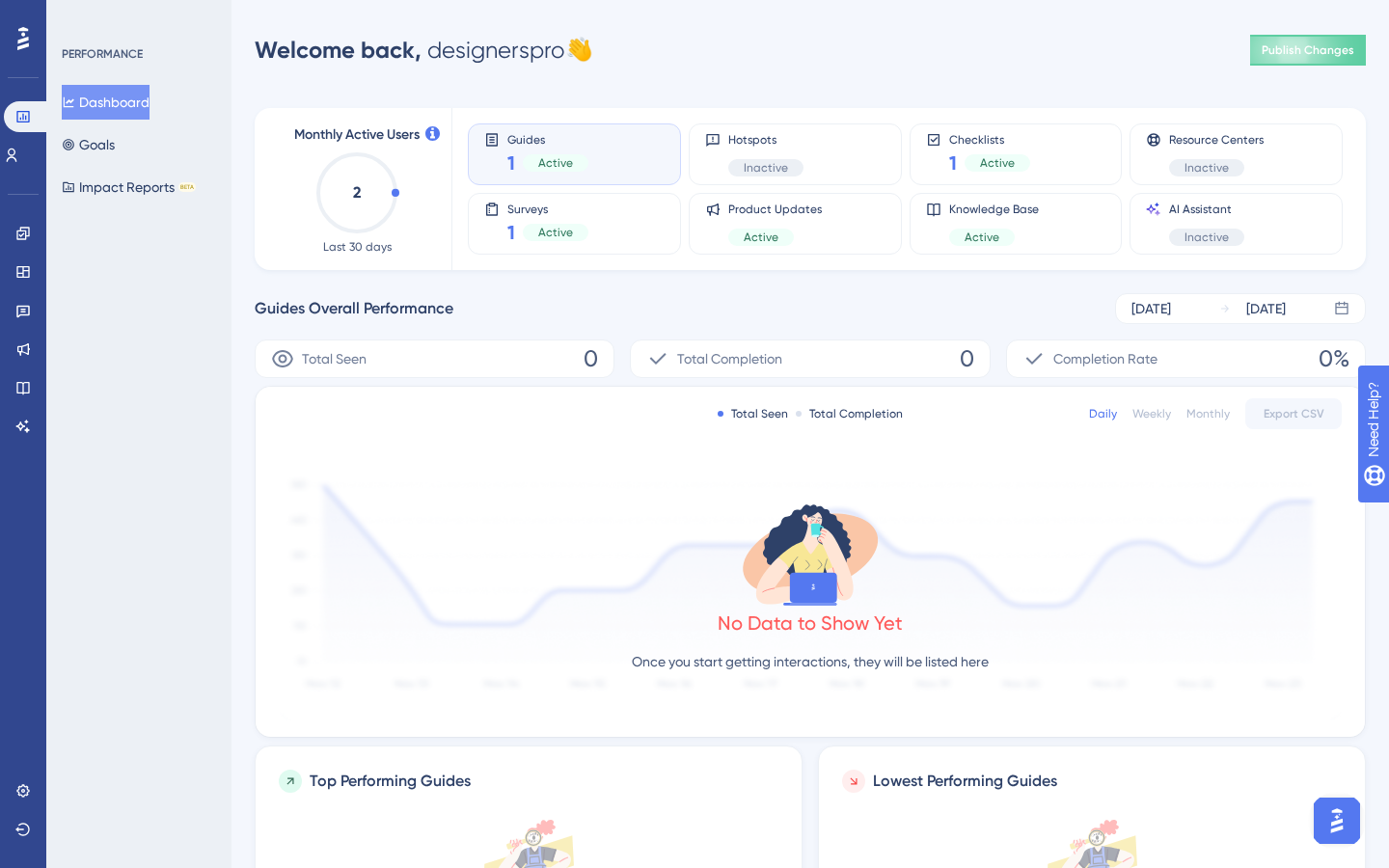 click on "Guides Overall Performance [DATE] [DATE]" at bounding box center (810, 309) 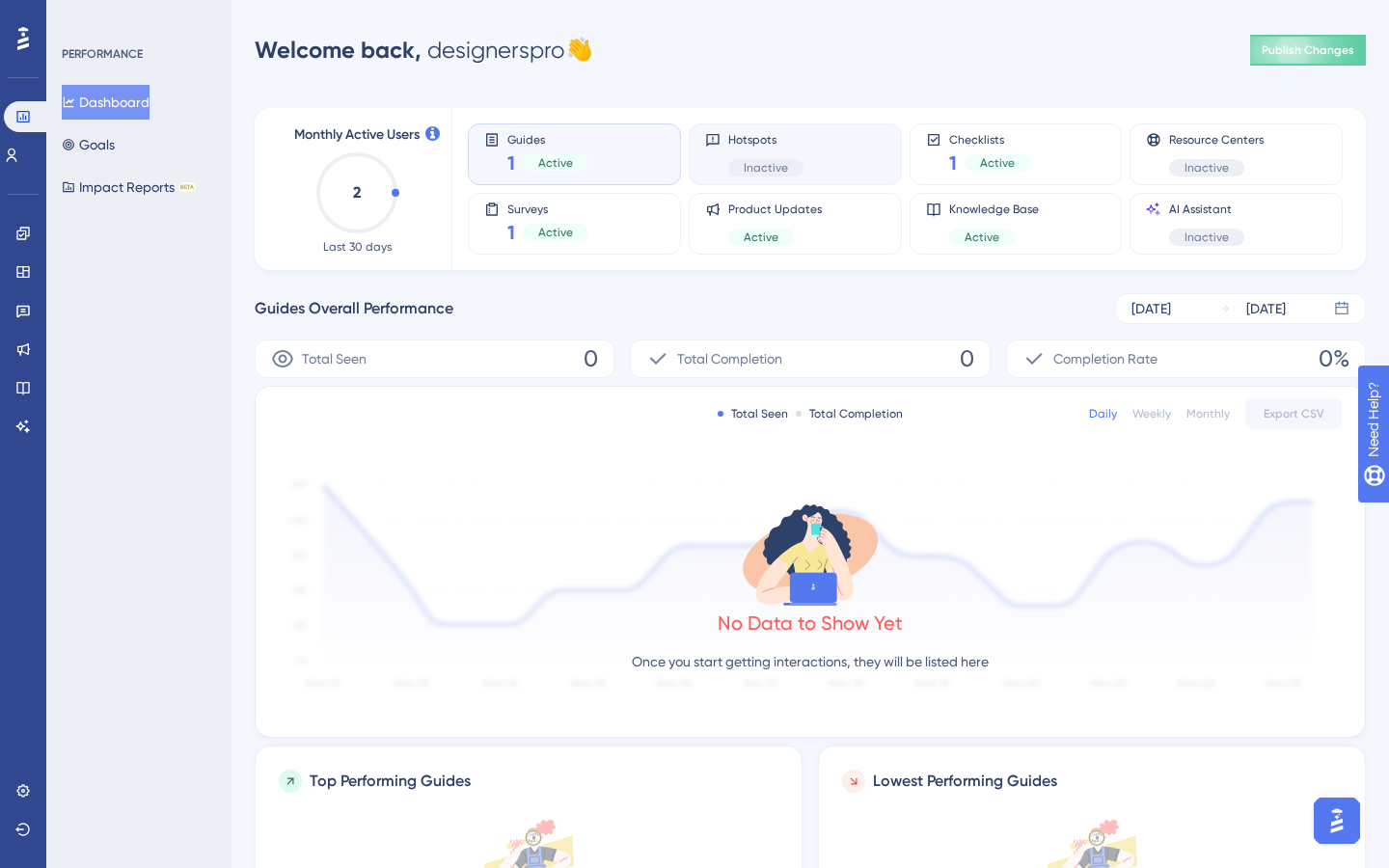 click on "Hotspots Inactive" at bounding box center (795, 154) 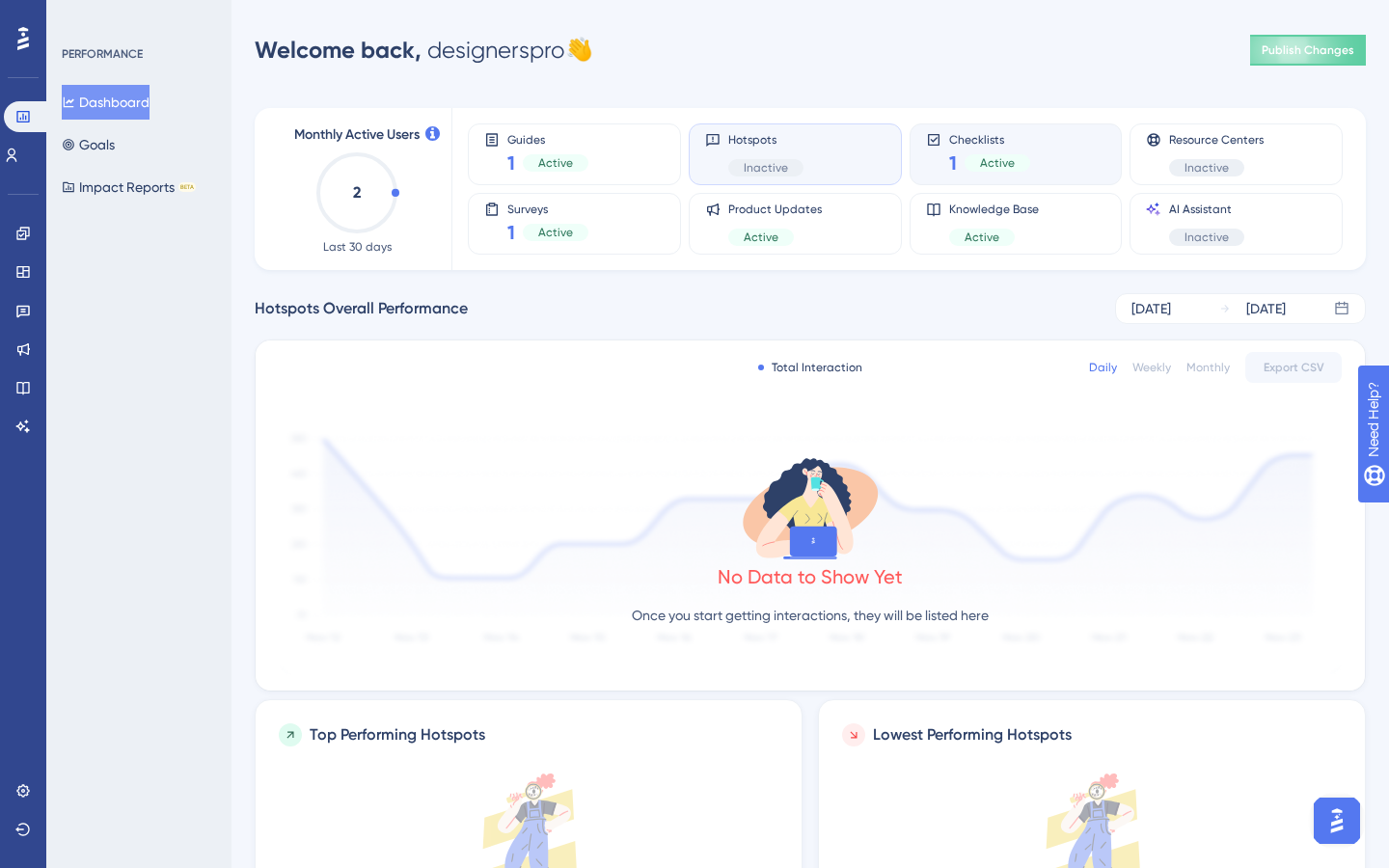 click on "Checklists 1 Active" at bounding box center [1016, 154] 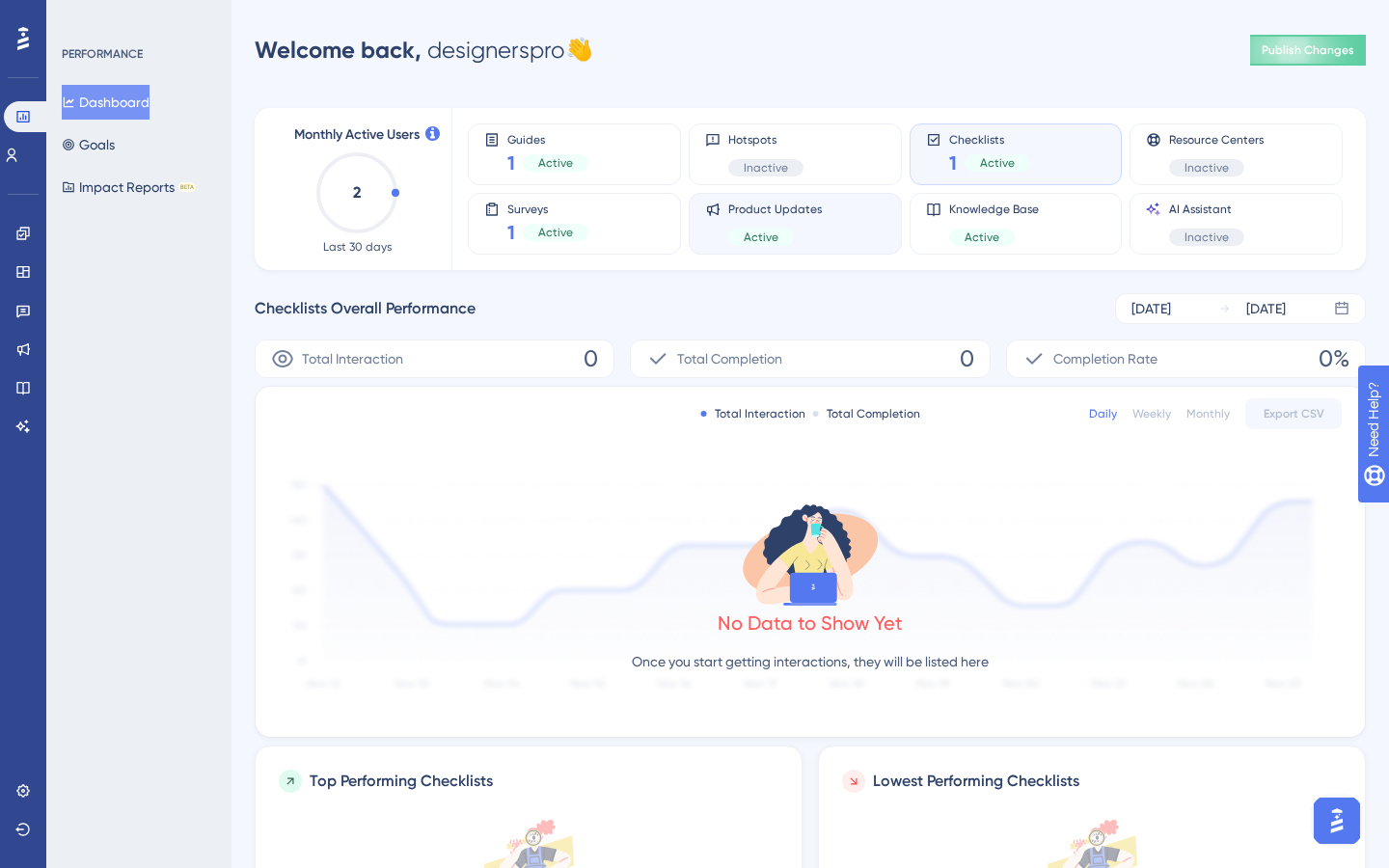 click on "Product Updates" at bounding box center [775, 209] 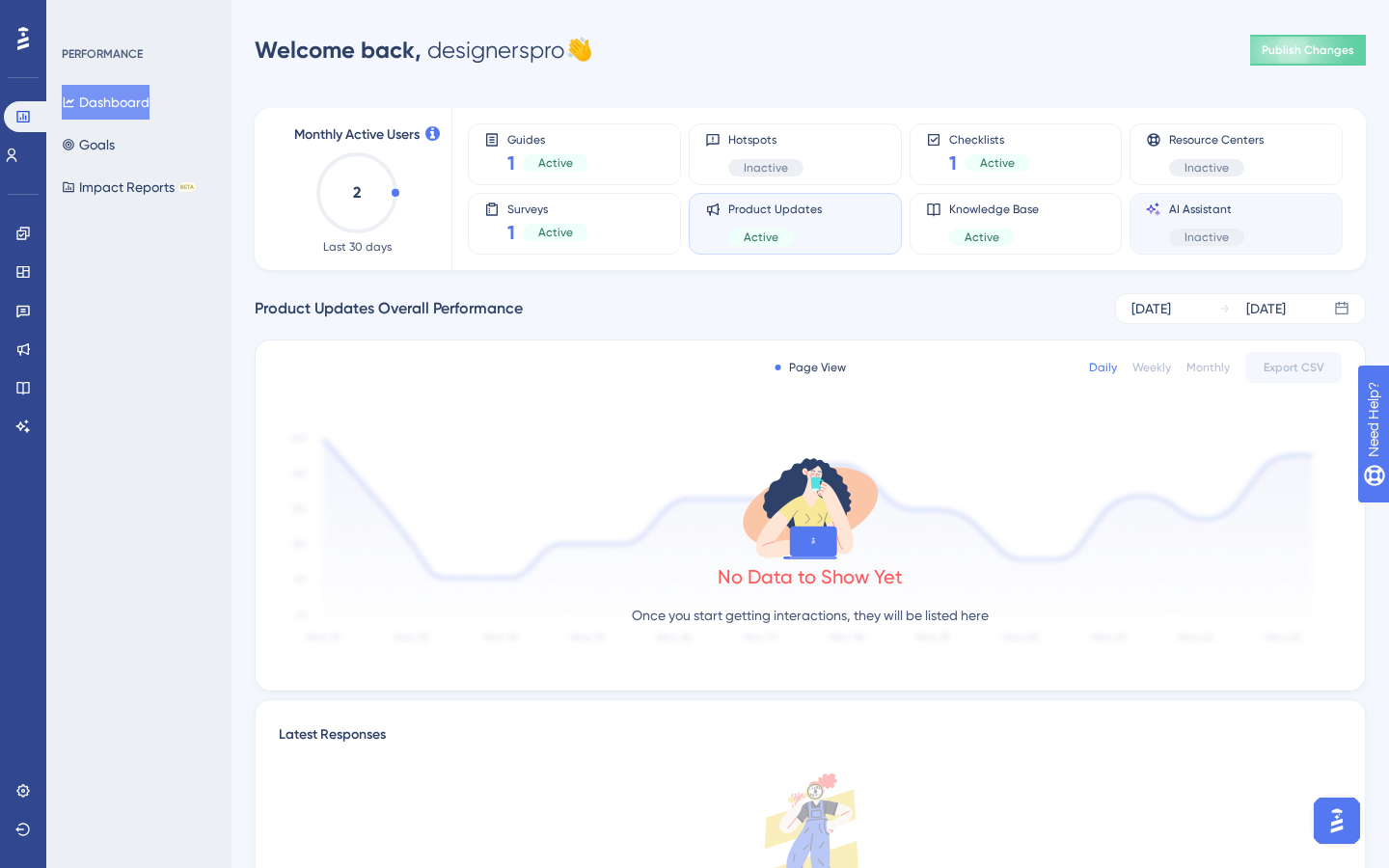 click on "AI Assistant Inactive" at bounding box center [1207, 224] 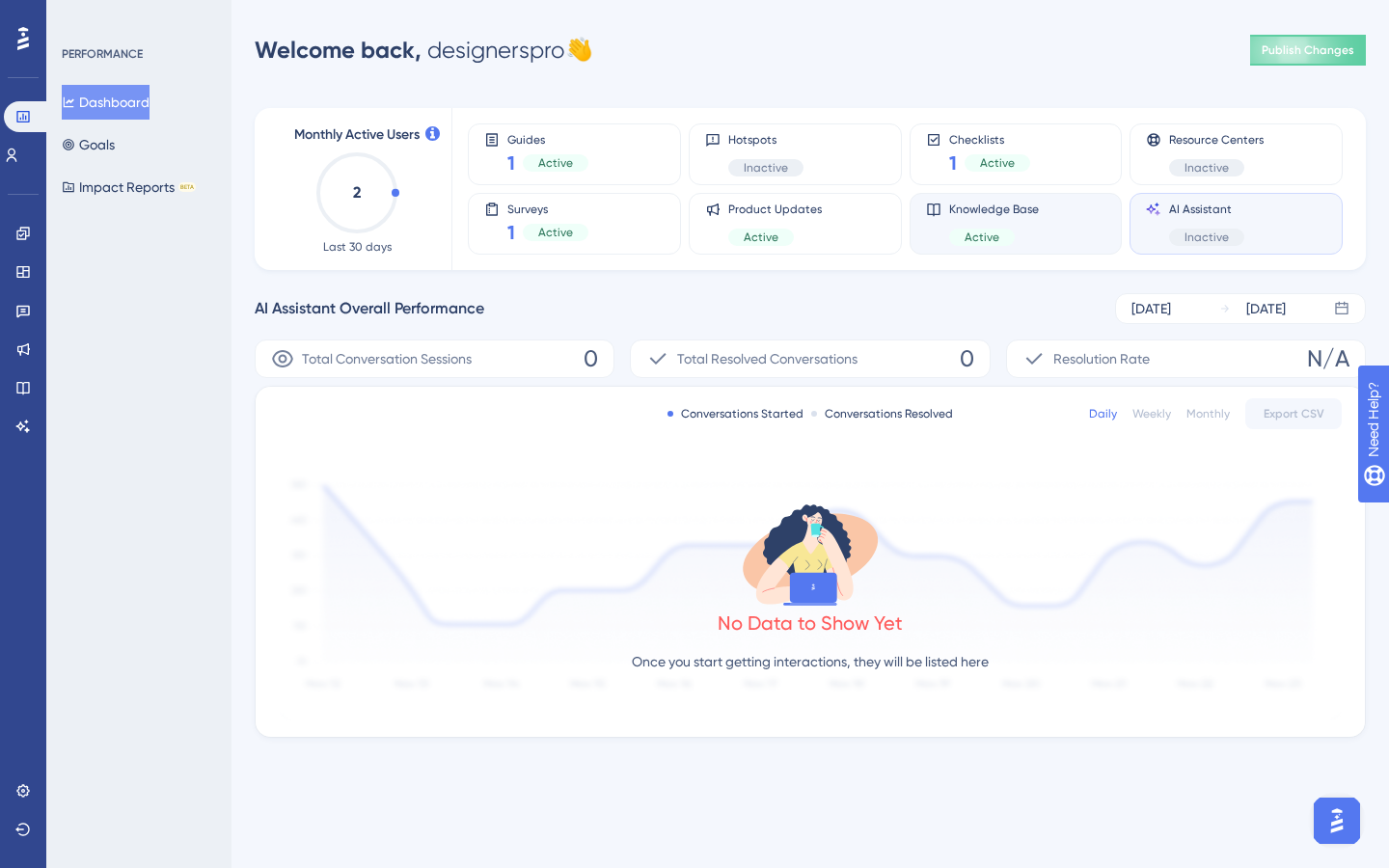 click on "Knowledge Base Active" at bounding box center [994, 224] 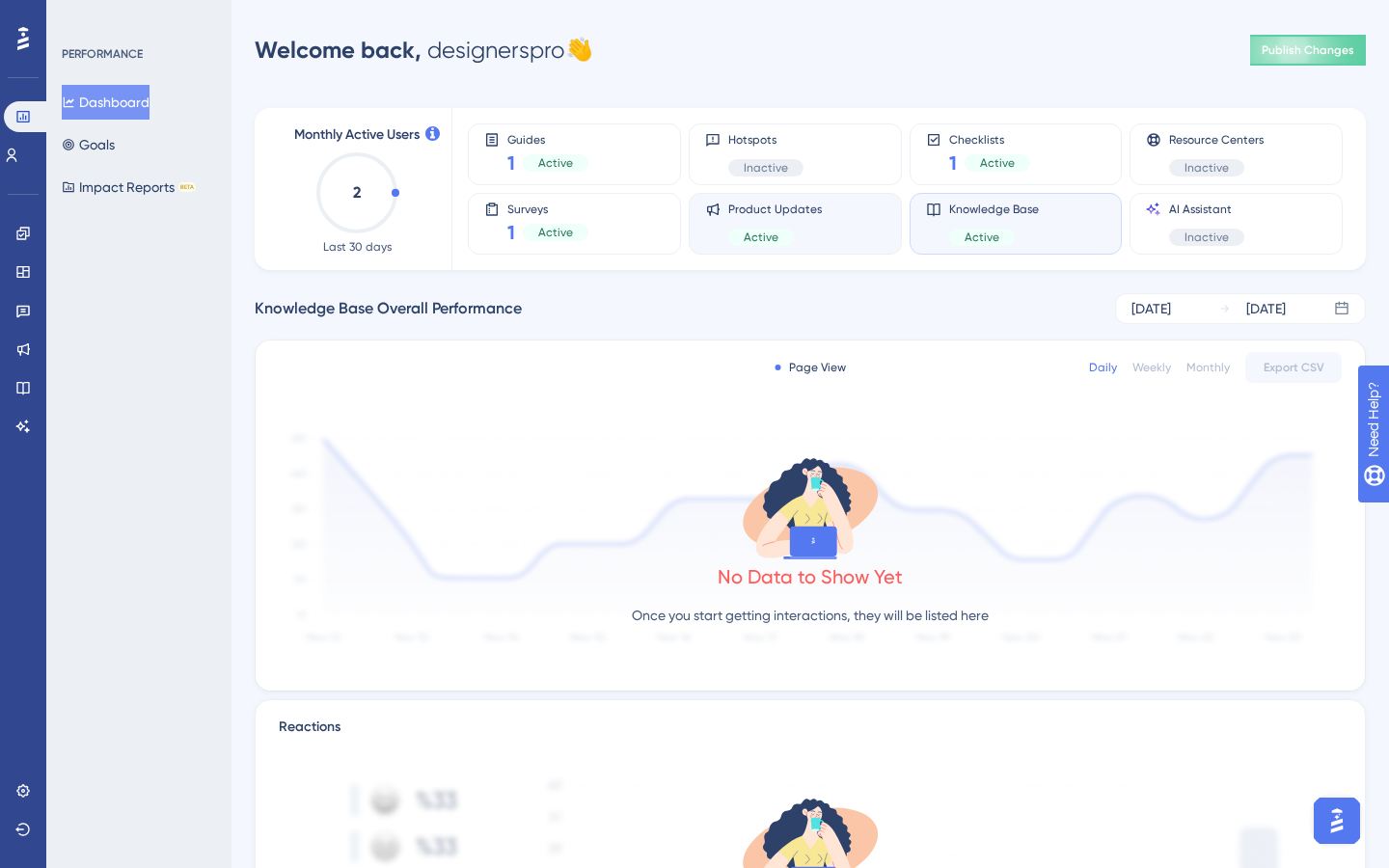 click on "Active" at bounding box center (761, 237) 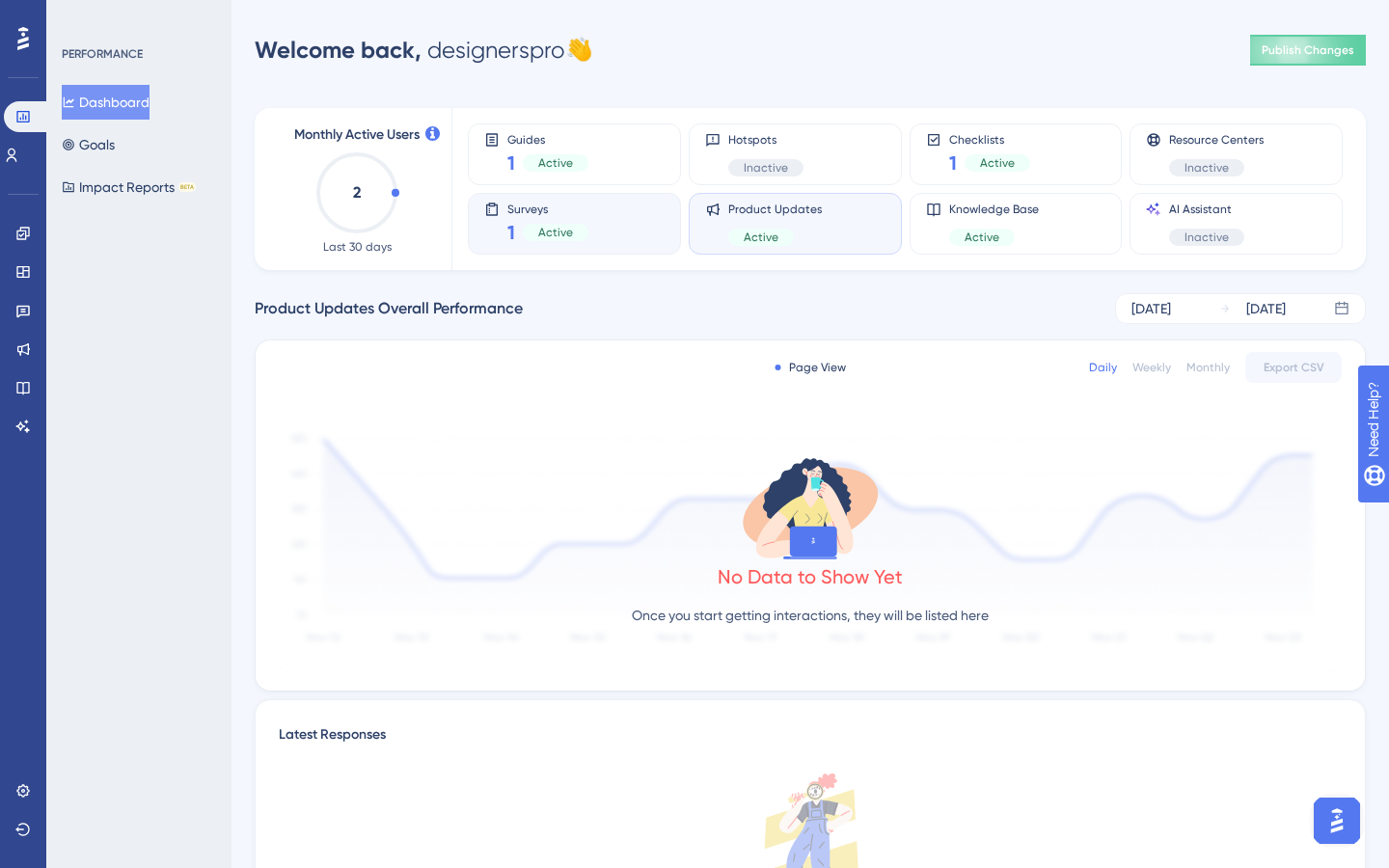click on "Surveys 1 Active" at bounding box center (574, 224) 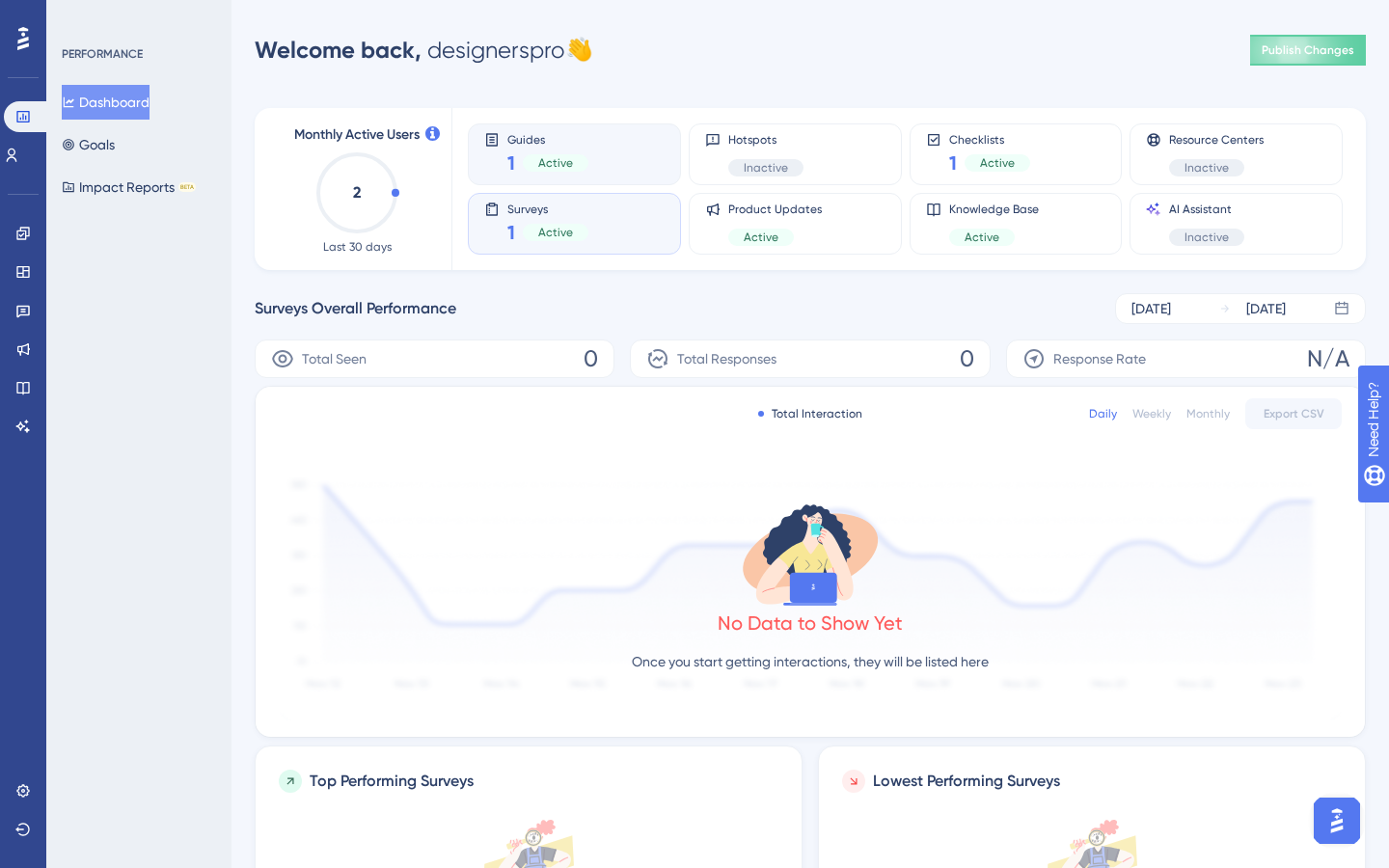 click on "Guides 1 Active" at bounding box center (574, 154) 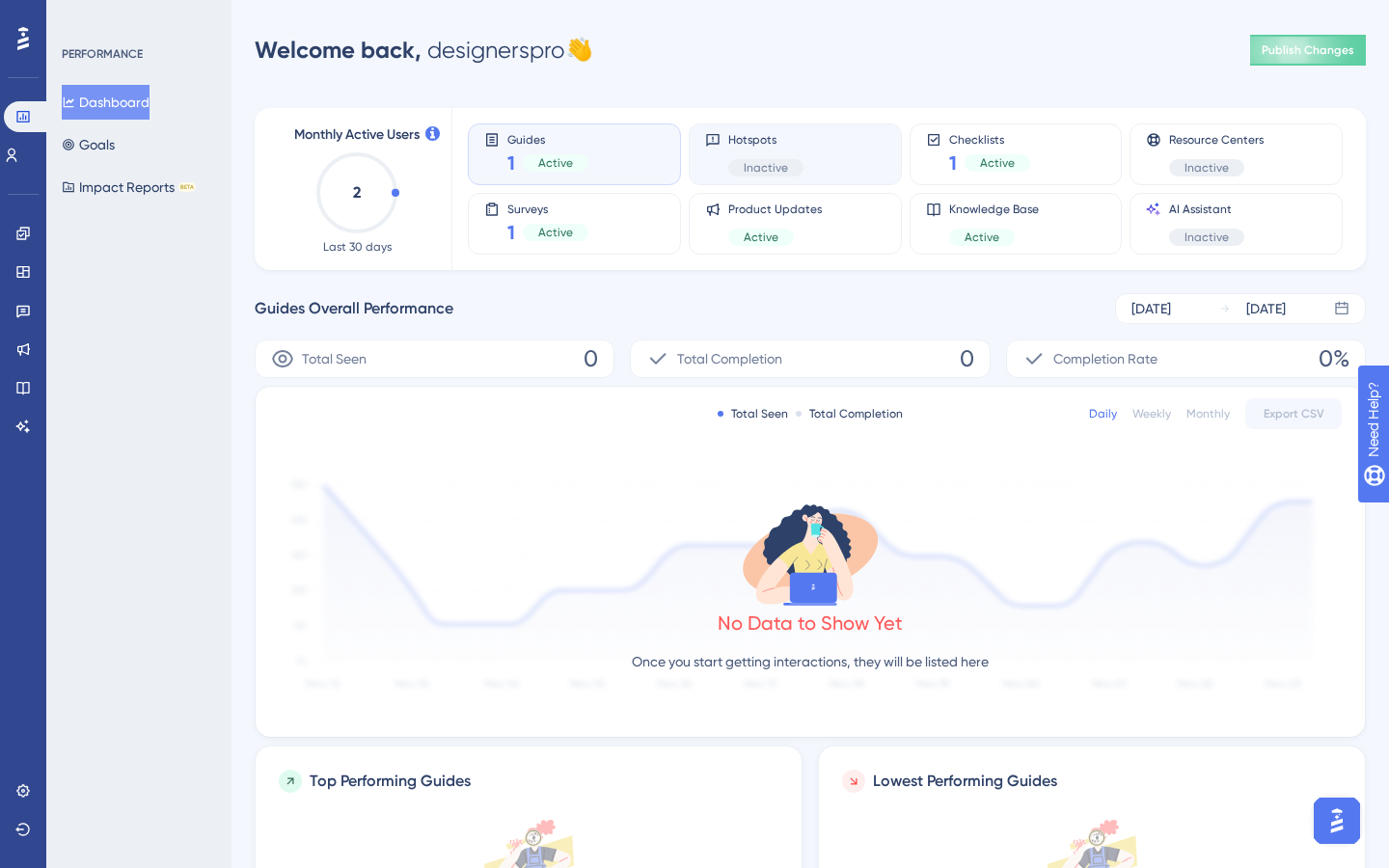 click on "Hotspots Inactive" at bounding box center [795, 154] 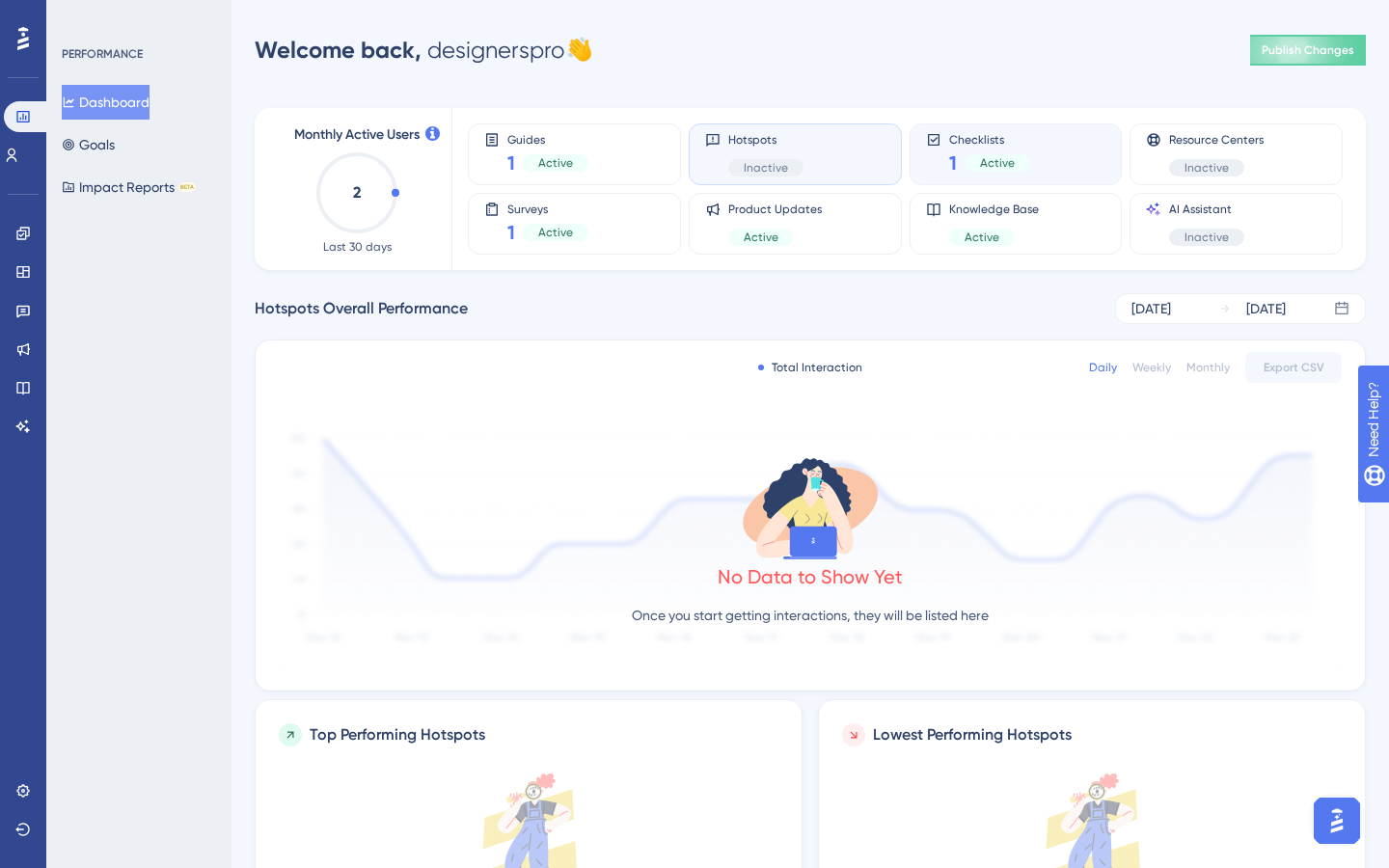 click on "Checklists 1 Active" at bounding box center [1016, 154] 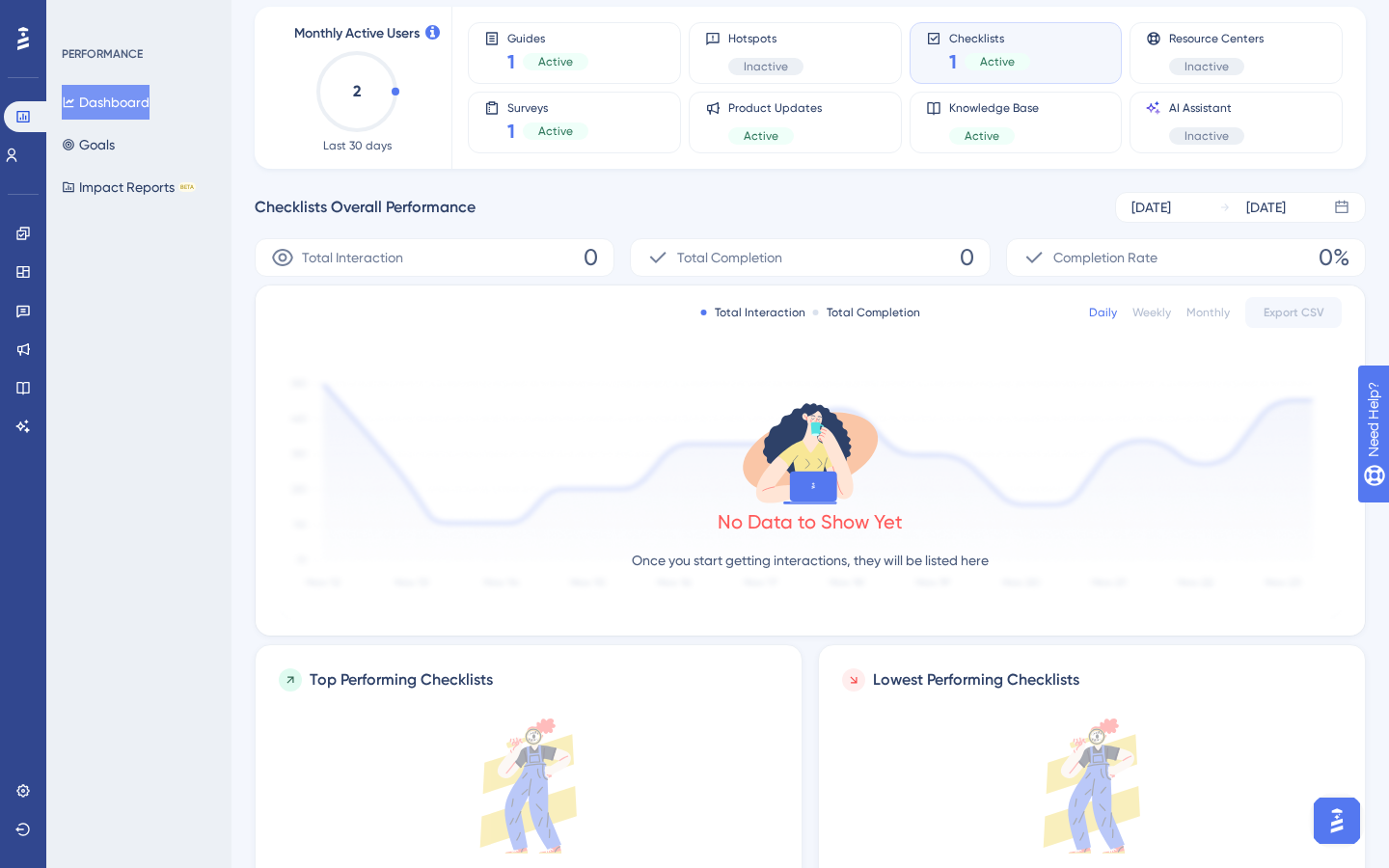 scroll, scrollTop: 0, scrollLeft: 0, axis: both 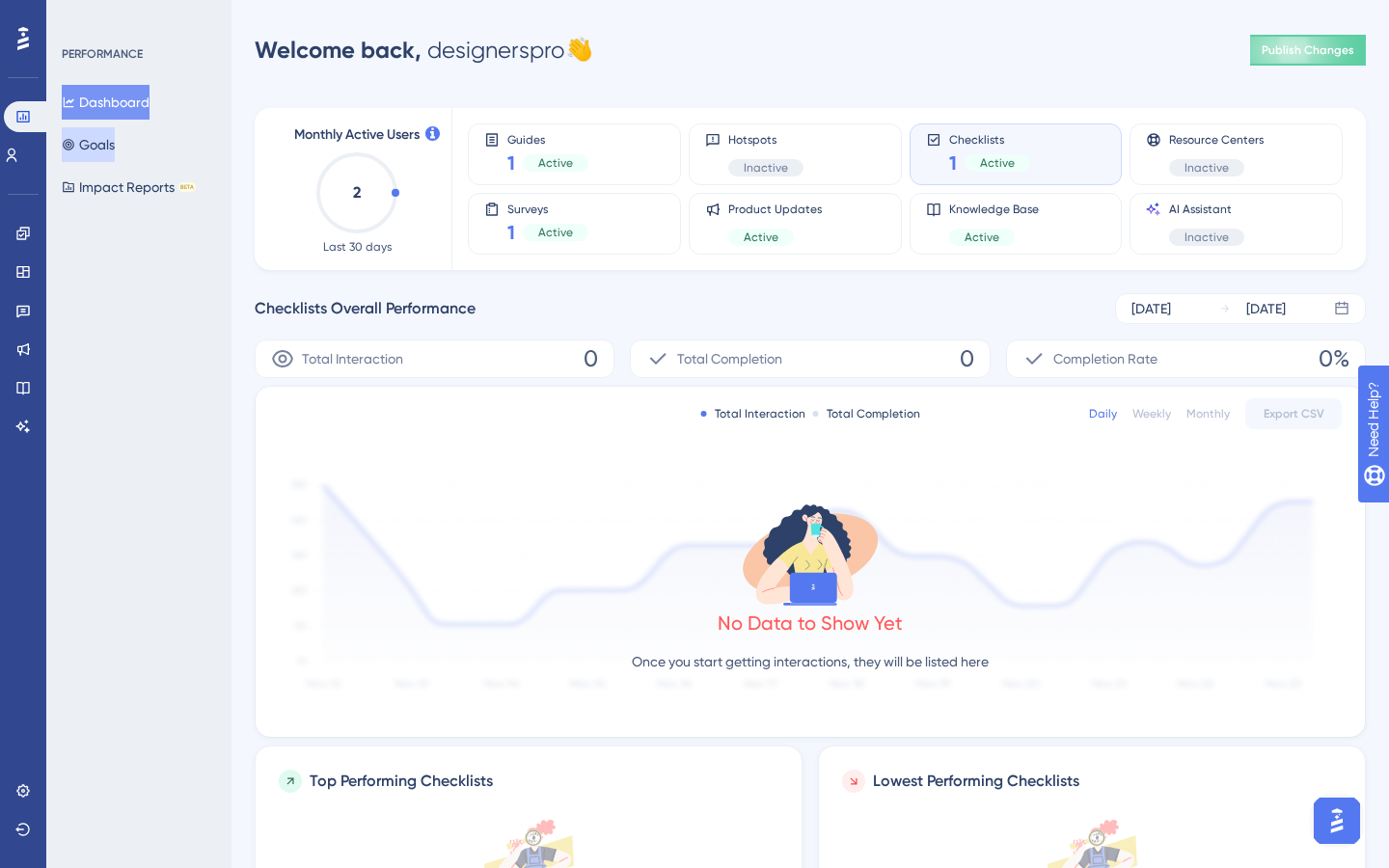 click on "Goals" at bounding box center [88, 145] 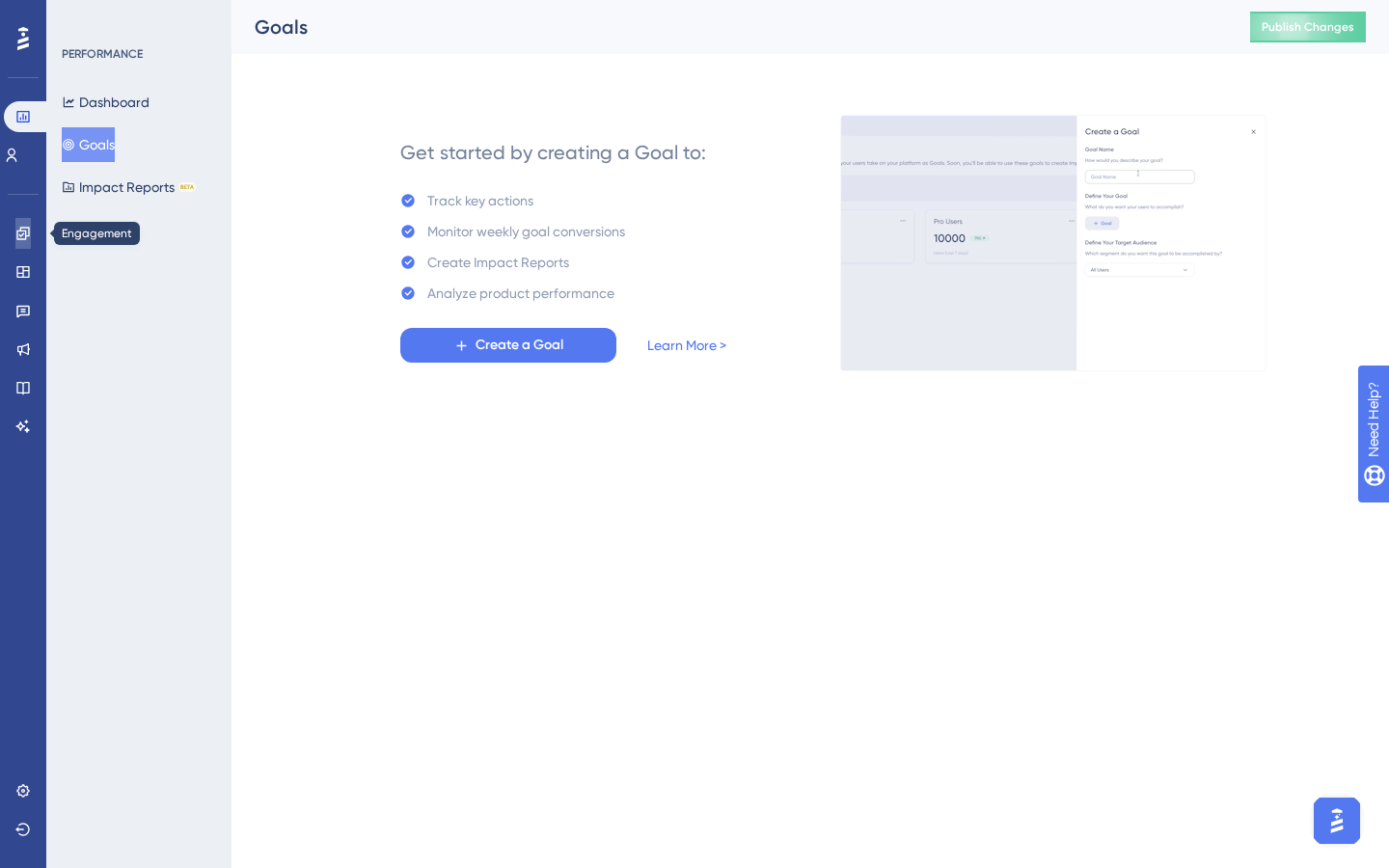 click 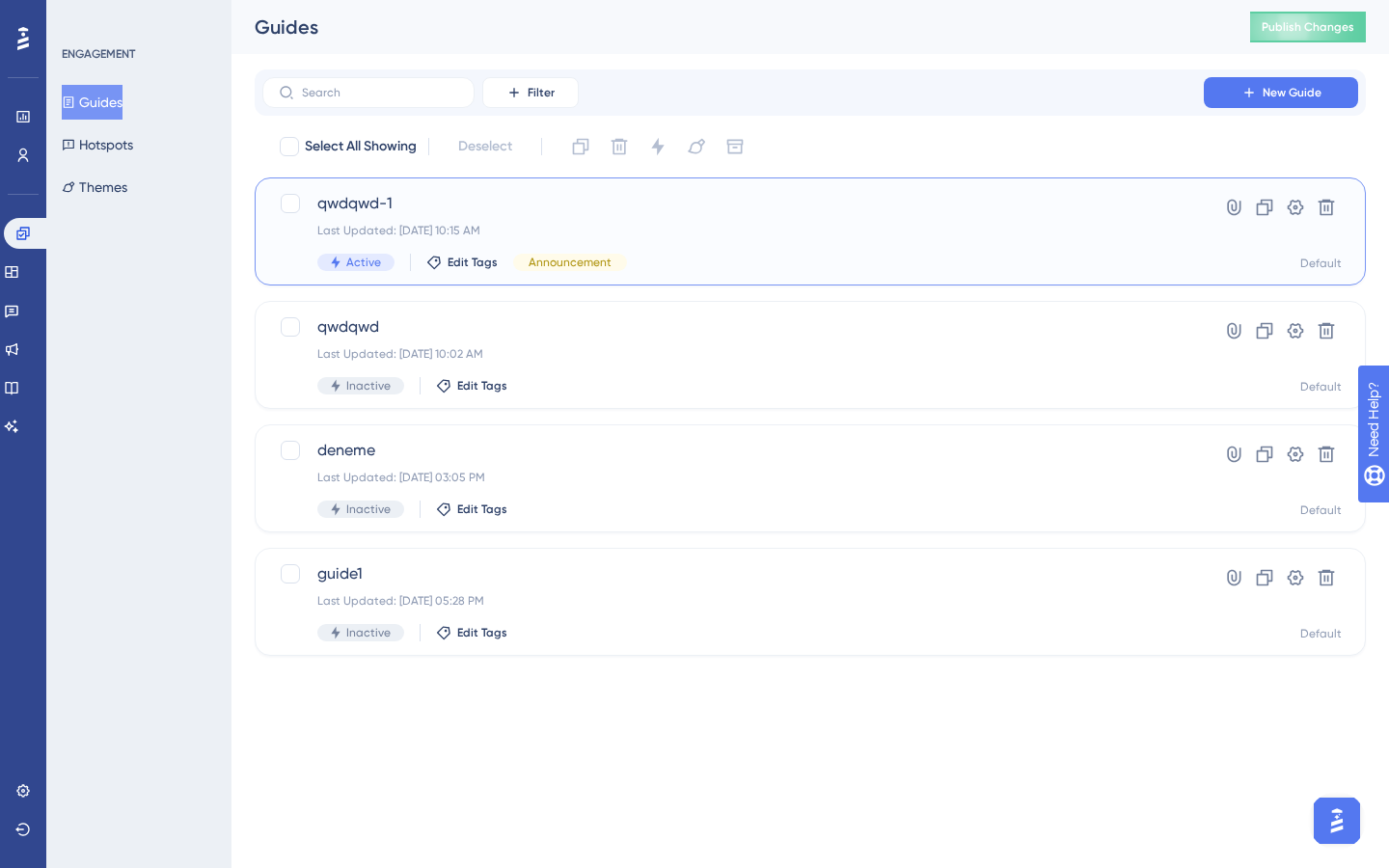 click on "qwdqwd-1 Last Updated: [DATE] 10:15 AM Active Edit Tags Announcement" at bounding box center [733, 231] 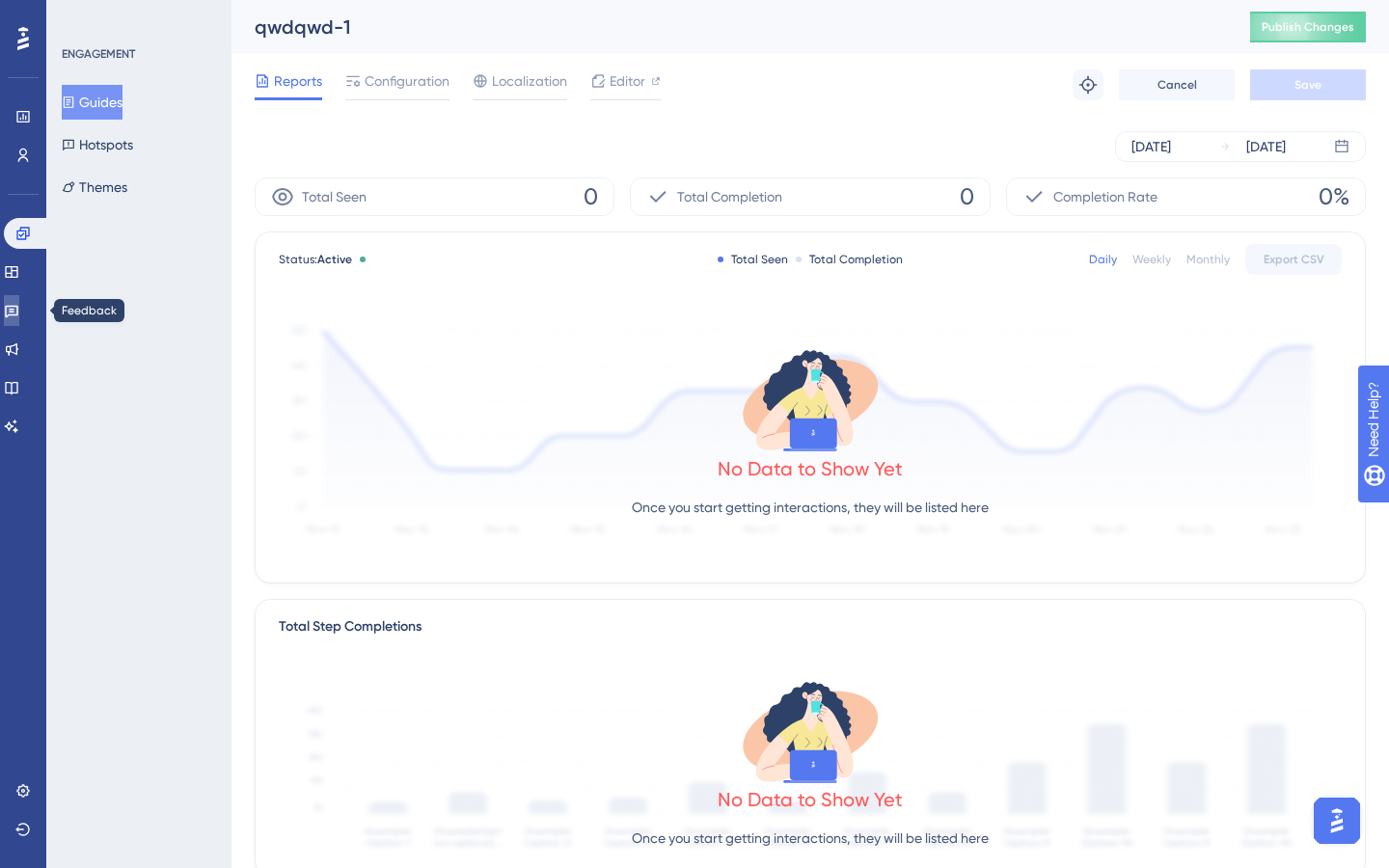 click at bounding box center (12, 311) 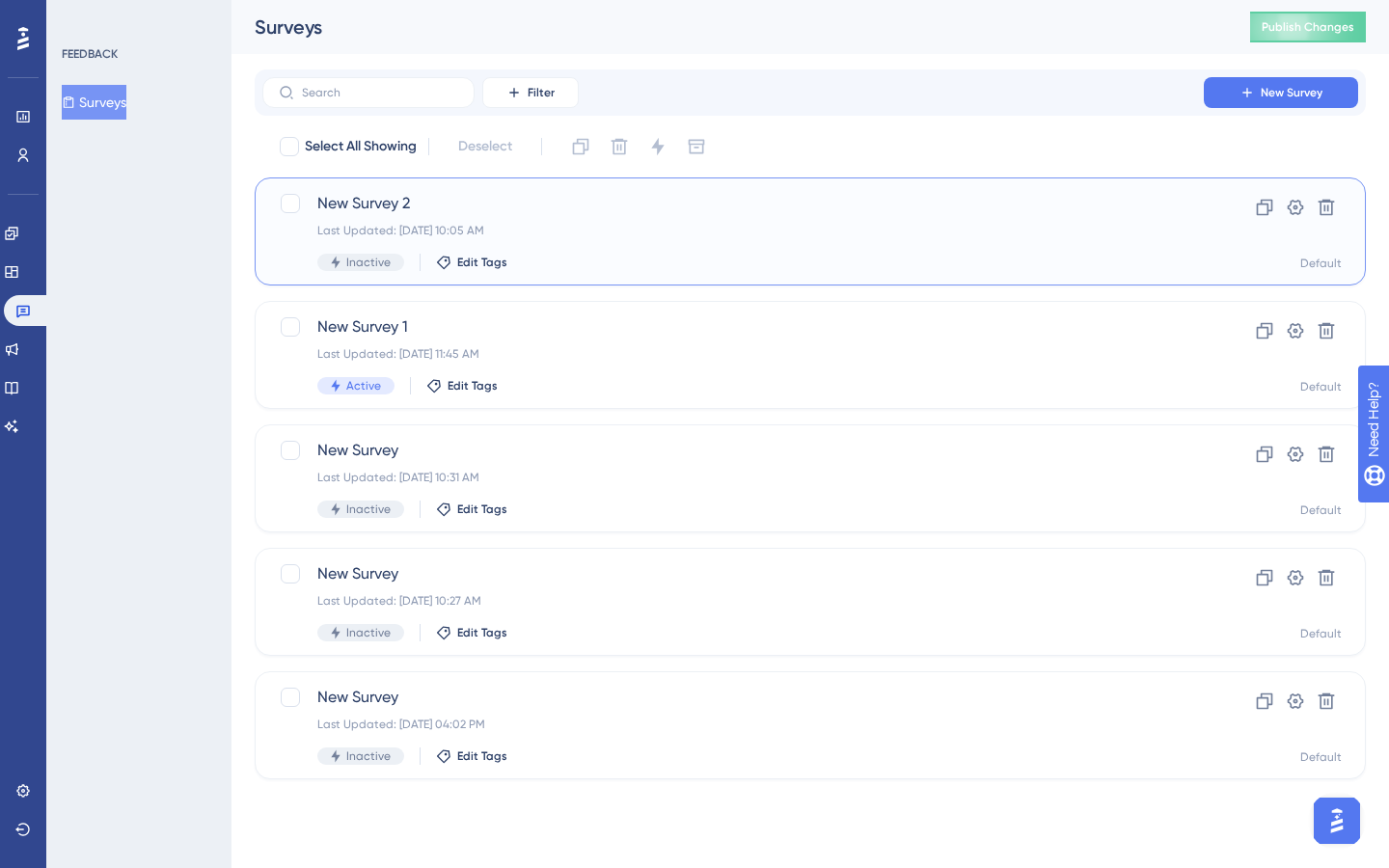 click on "New Survey 2" at bounding box center [733, 203] 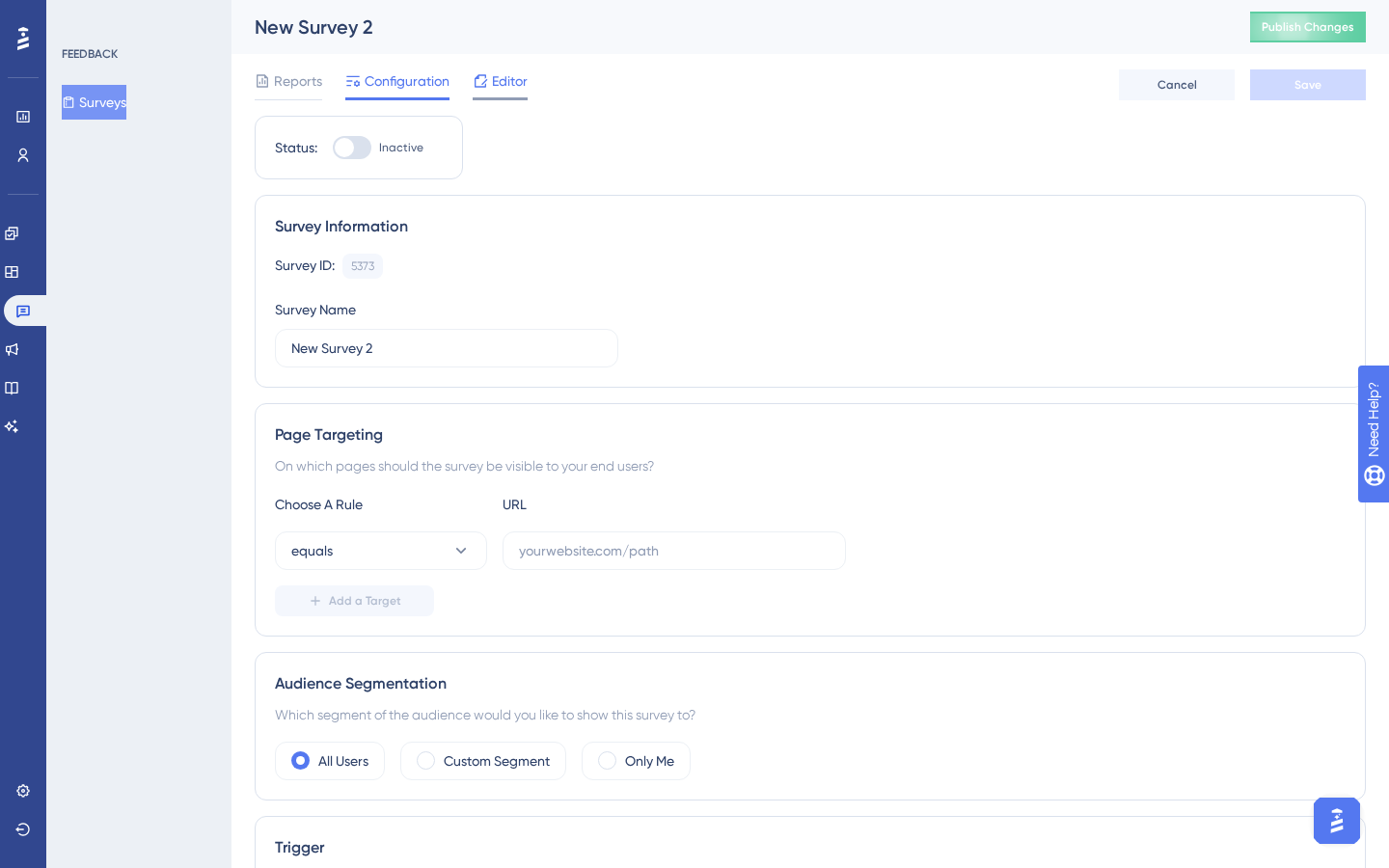 click on "Editor" at bounding box center [509, 81] 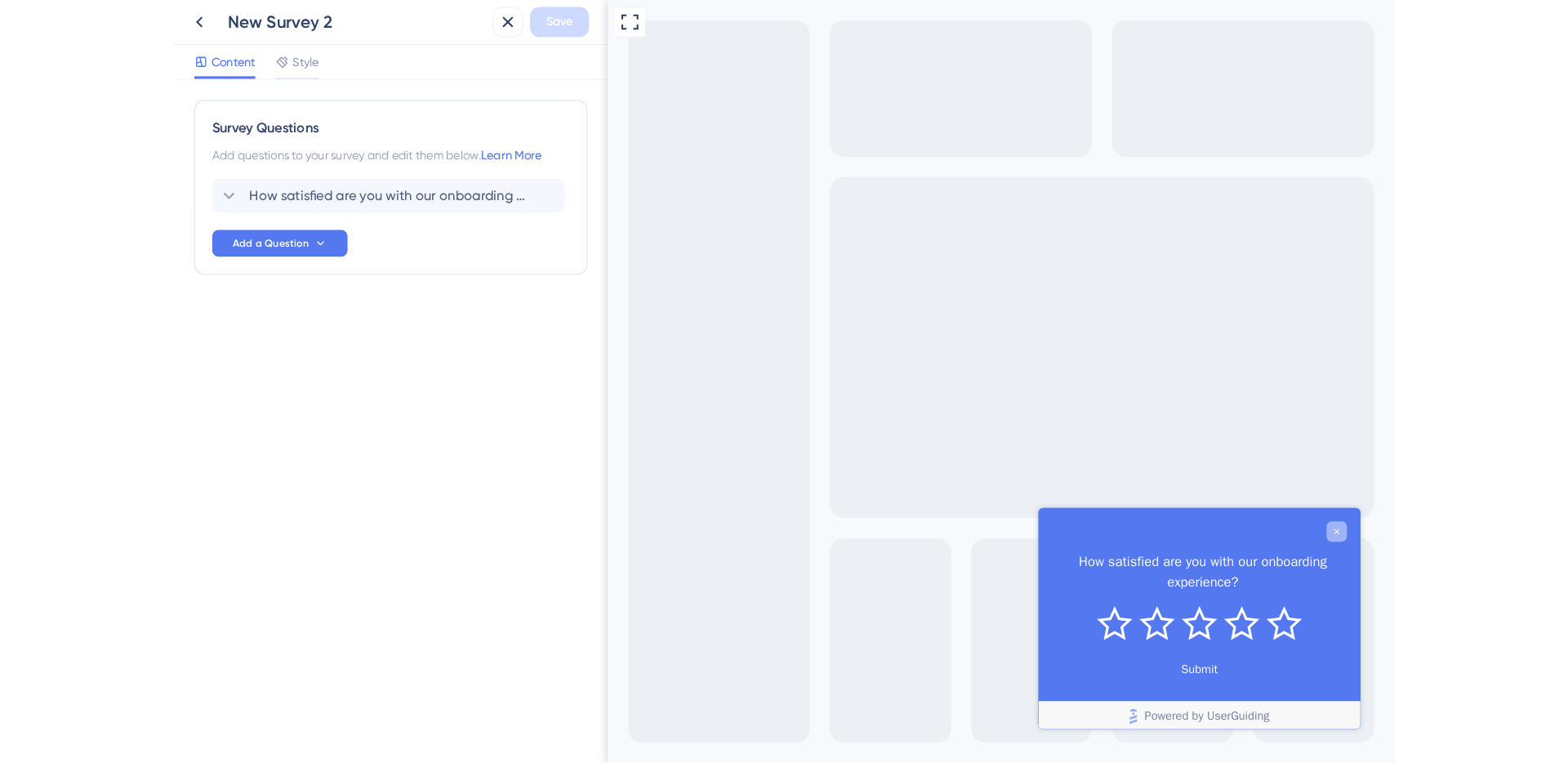 scroll, scrollTop: 0, scrollLeft: 0, axis: both 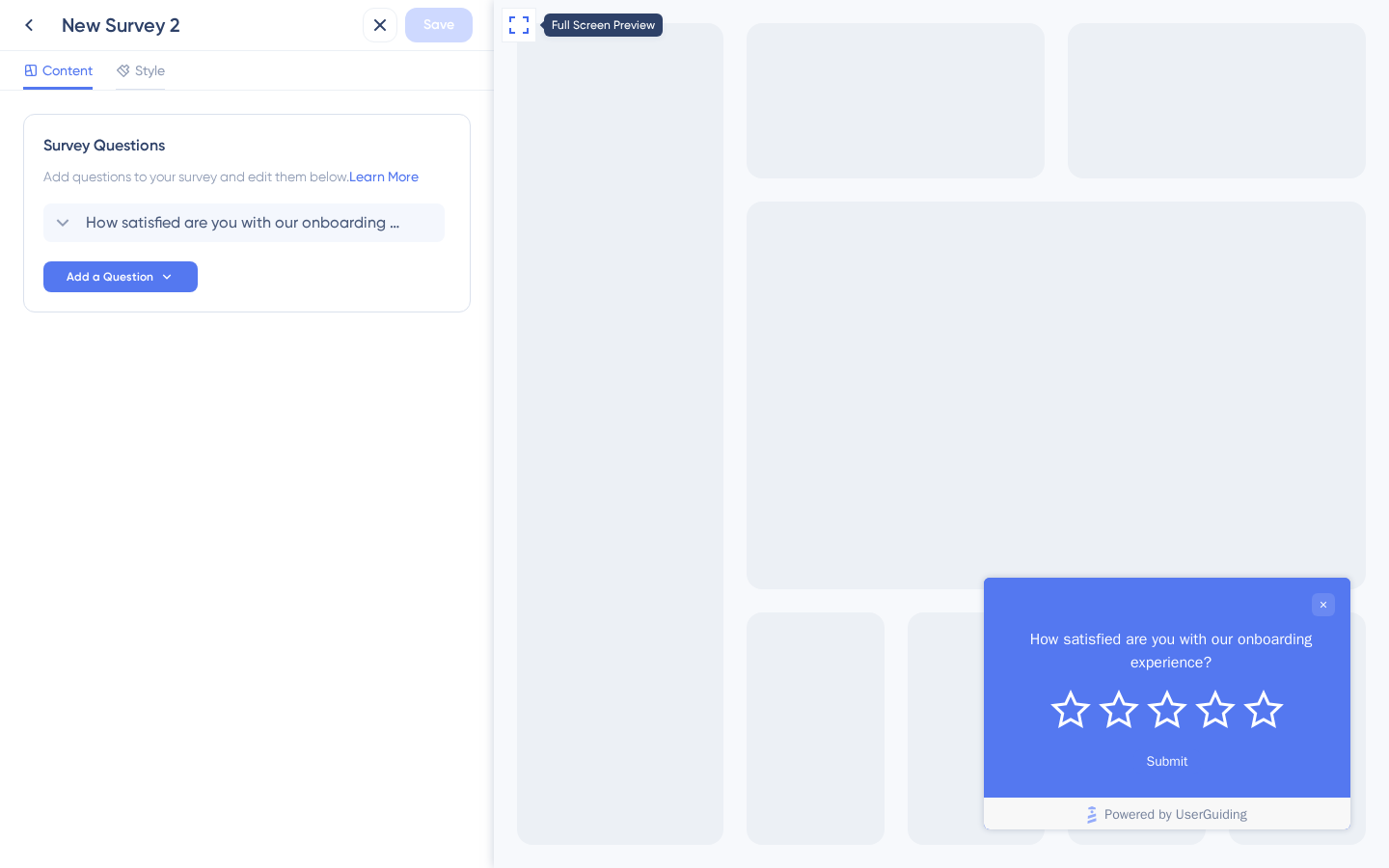 click 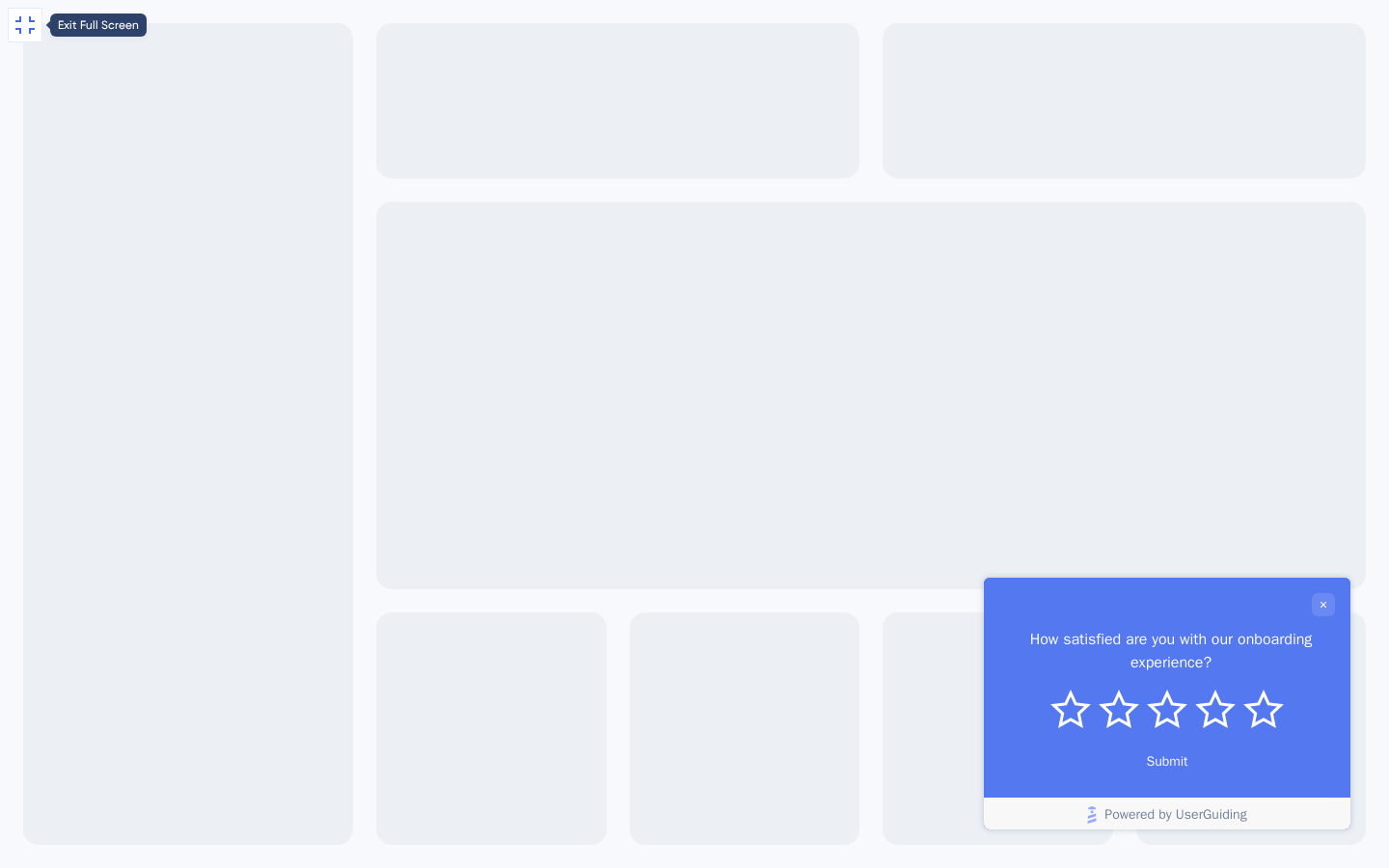 drag, startPoint x: 36, startPoint y: 22, endPoint x: 36, endPoint y: 763, distance: 741 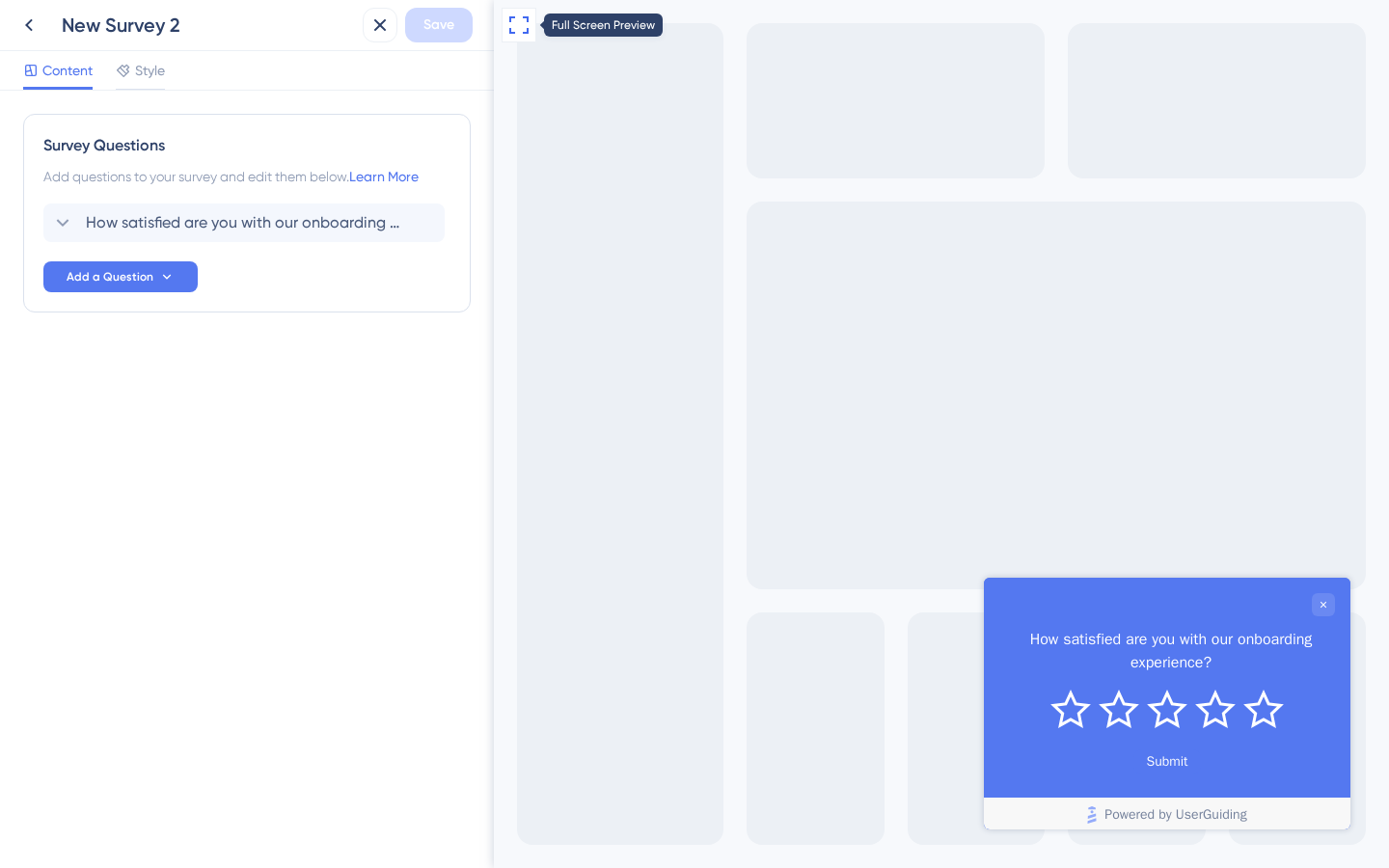 click 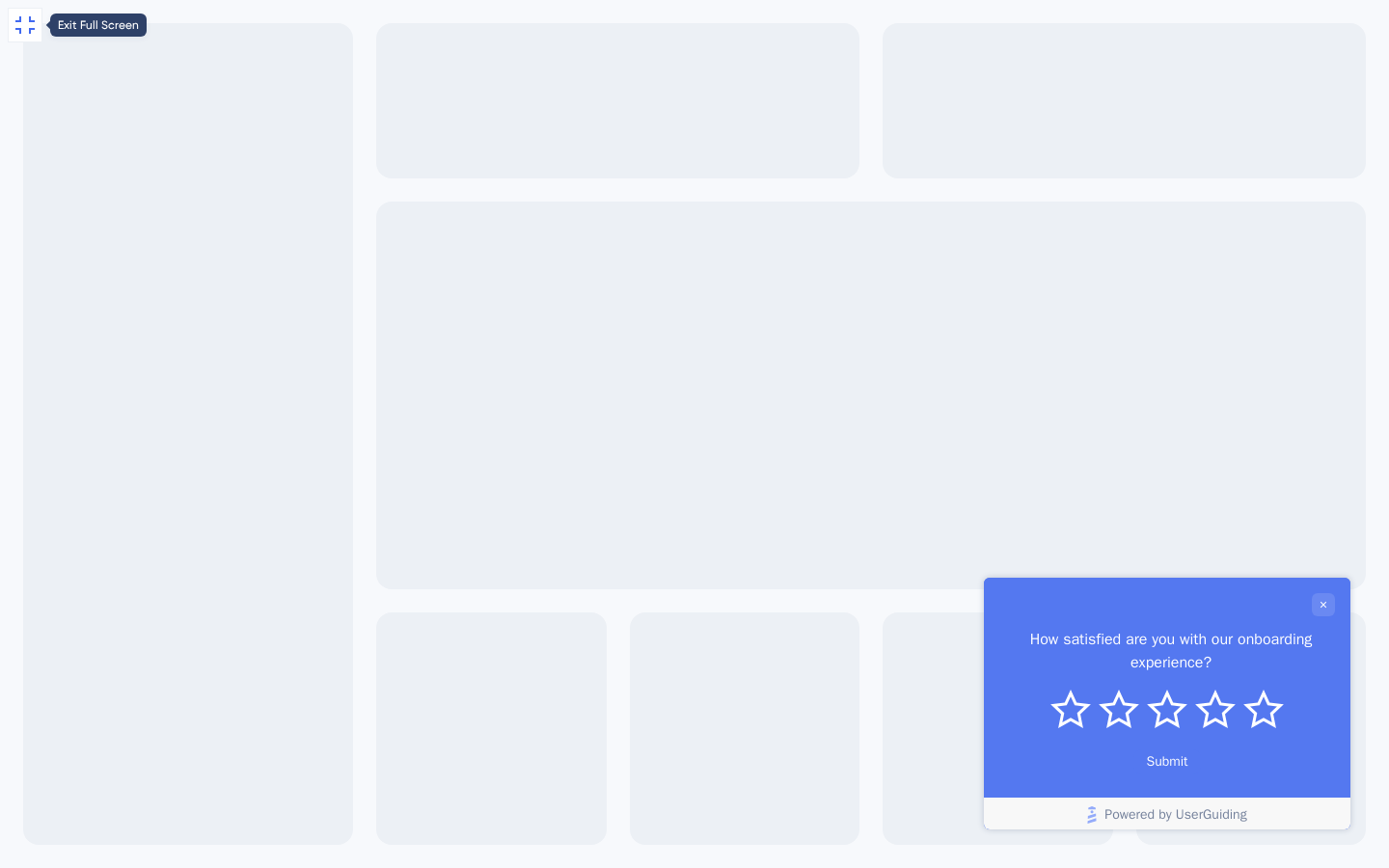 click 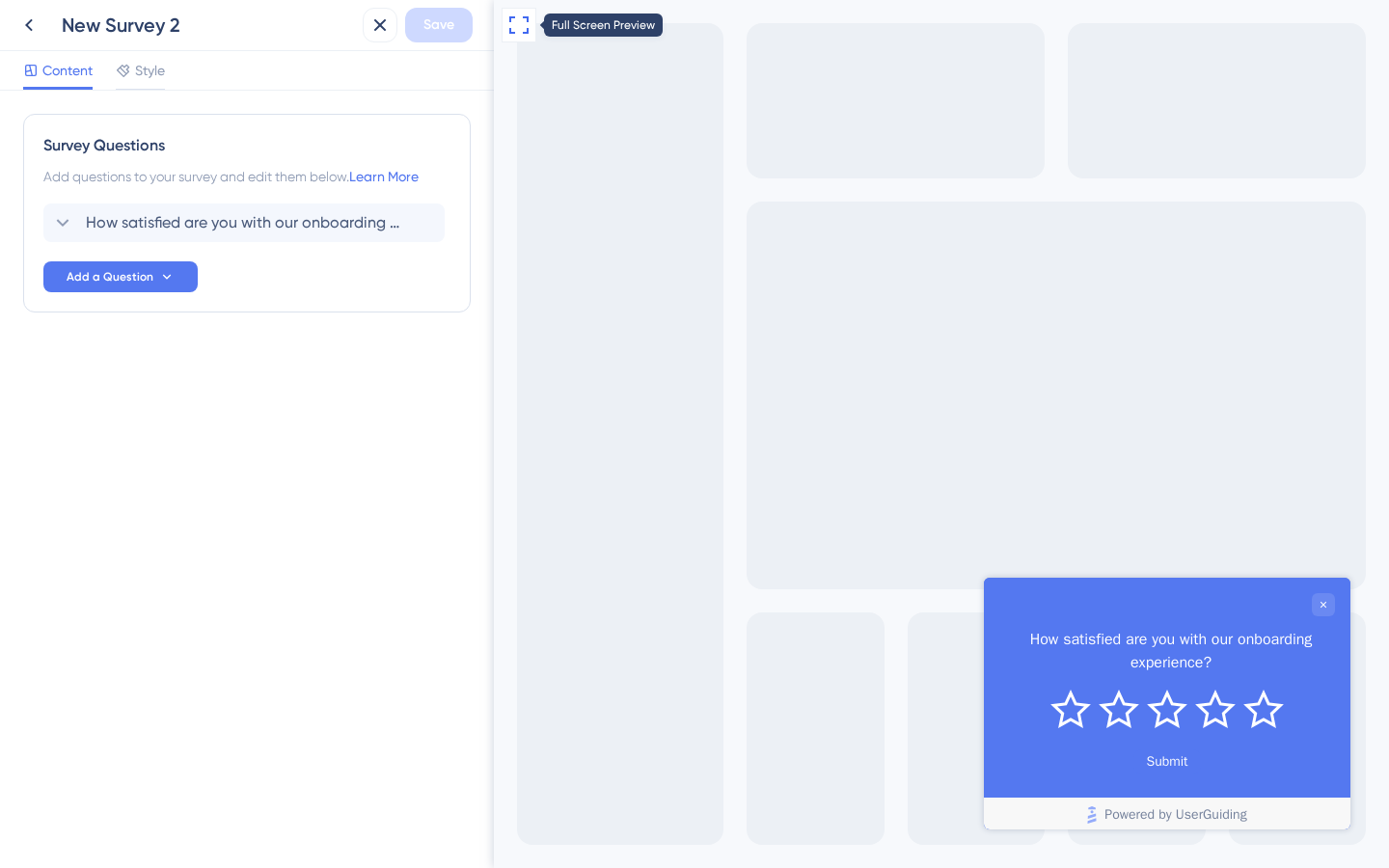click 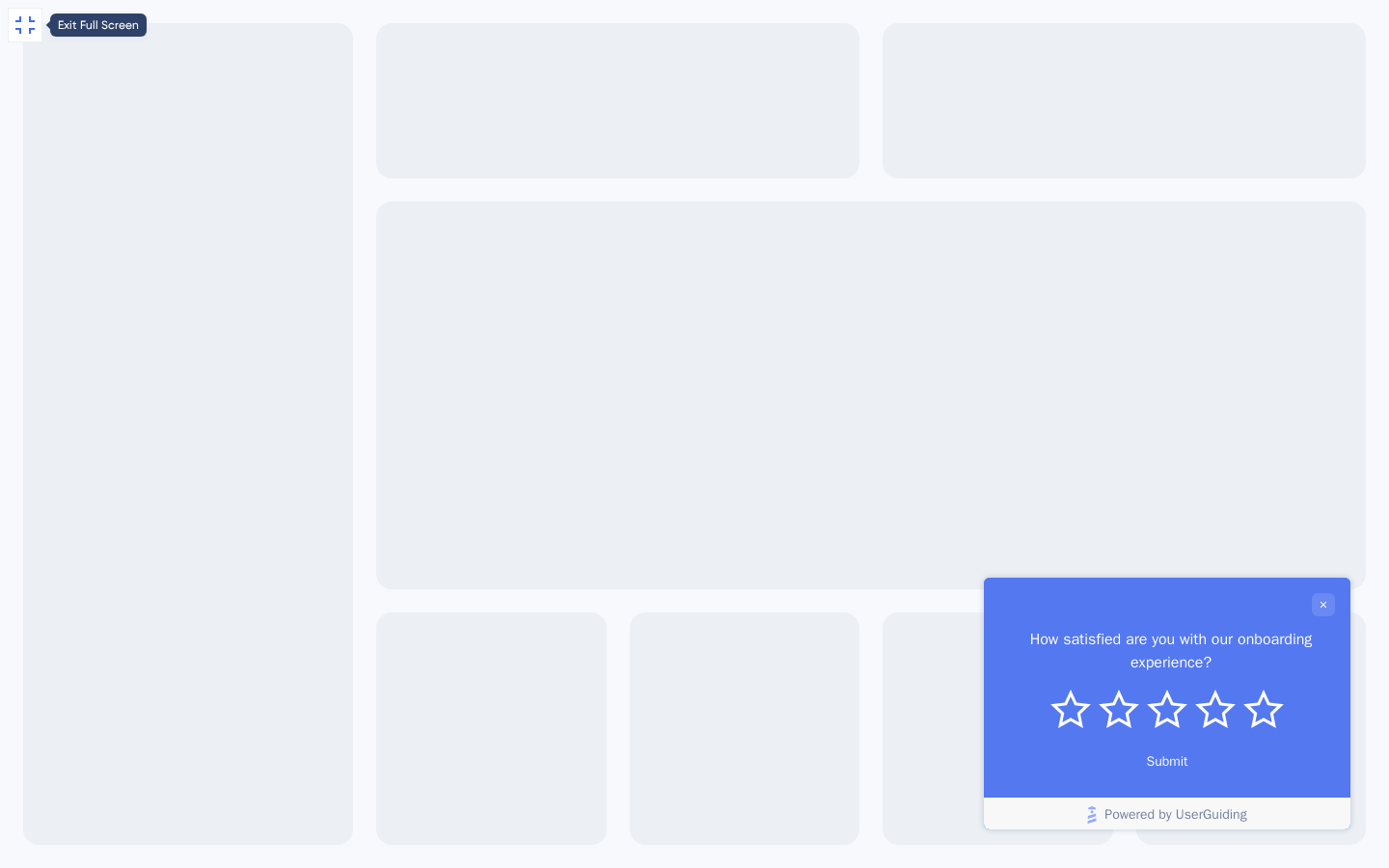click at bounding box center [25, 25] 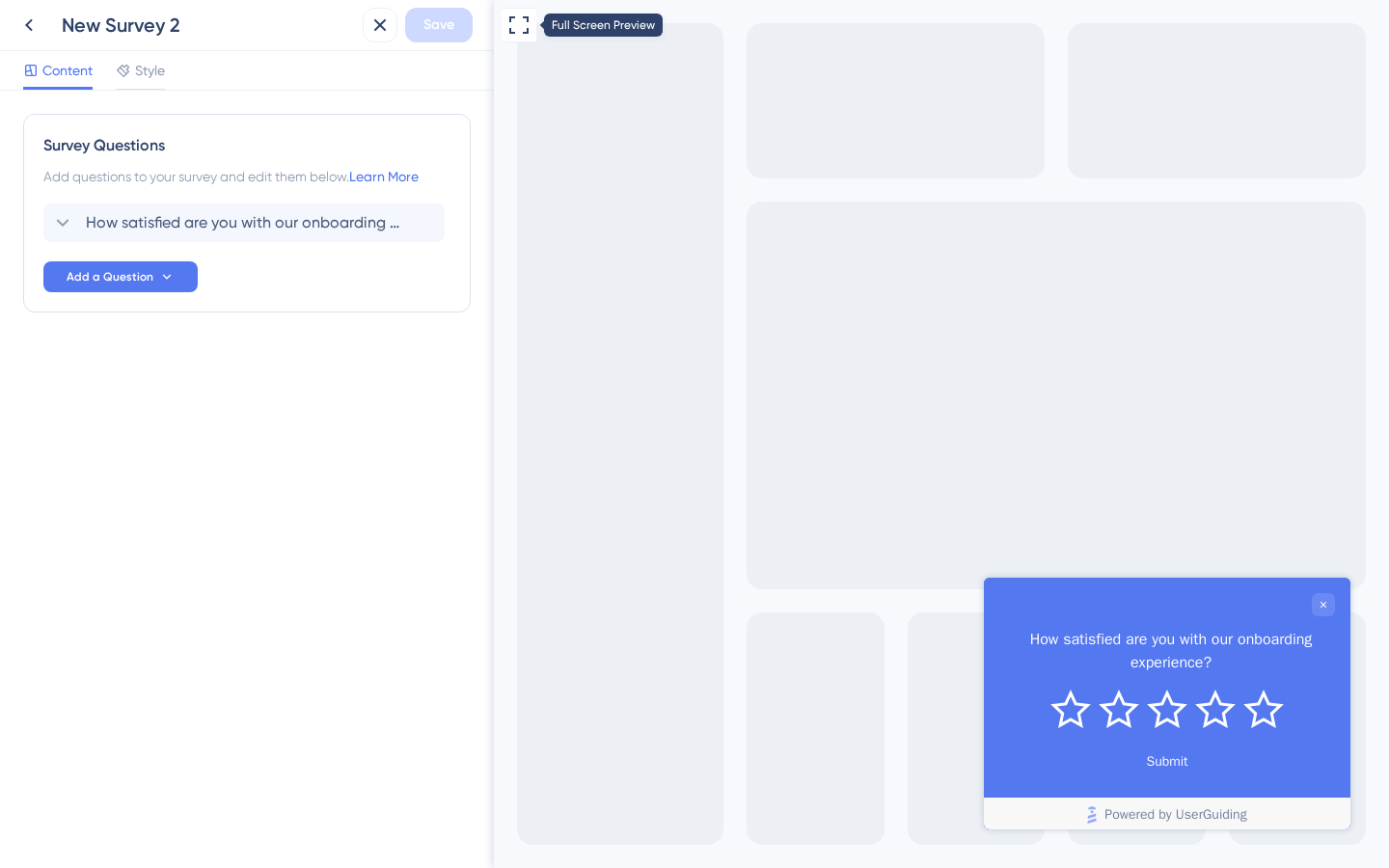 click 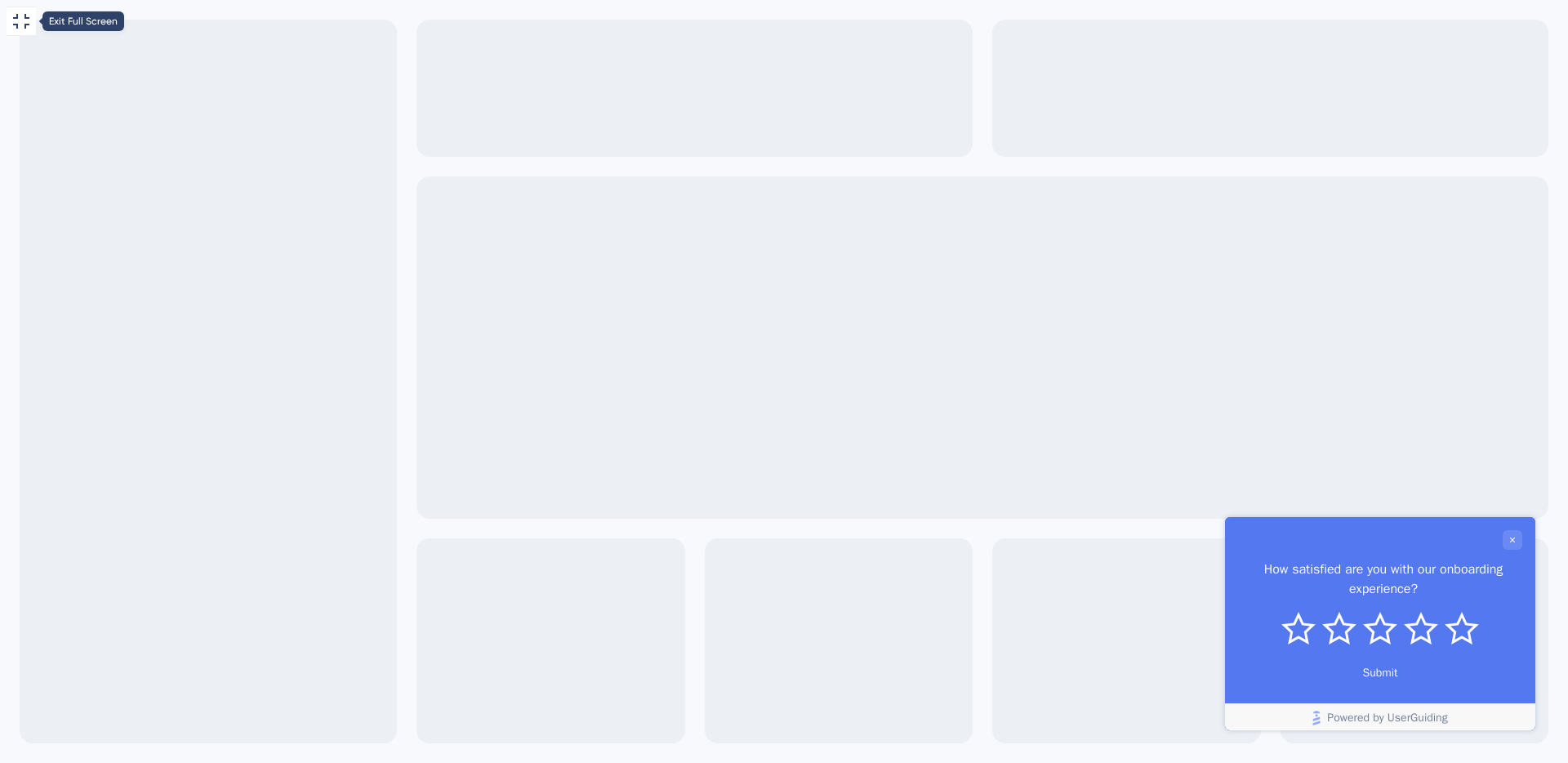 click 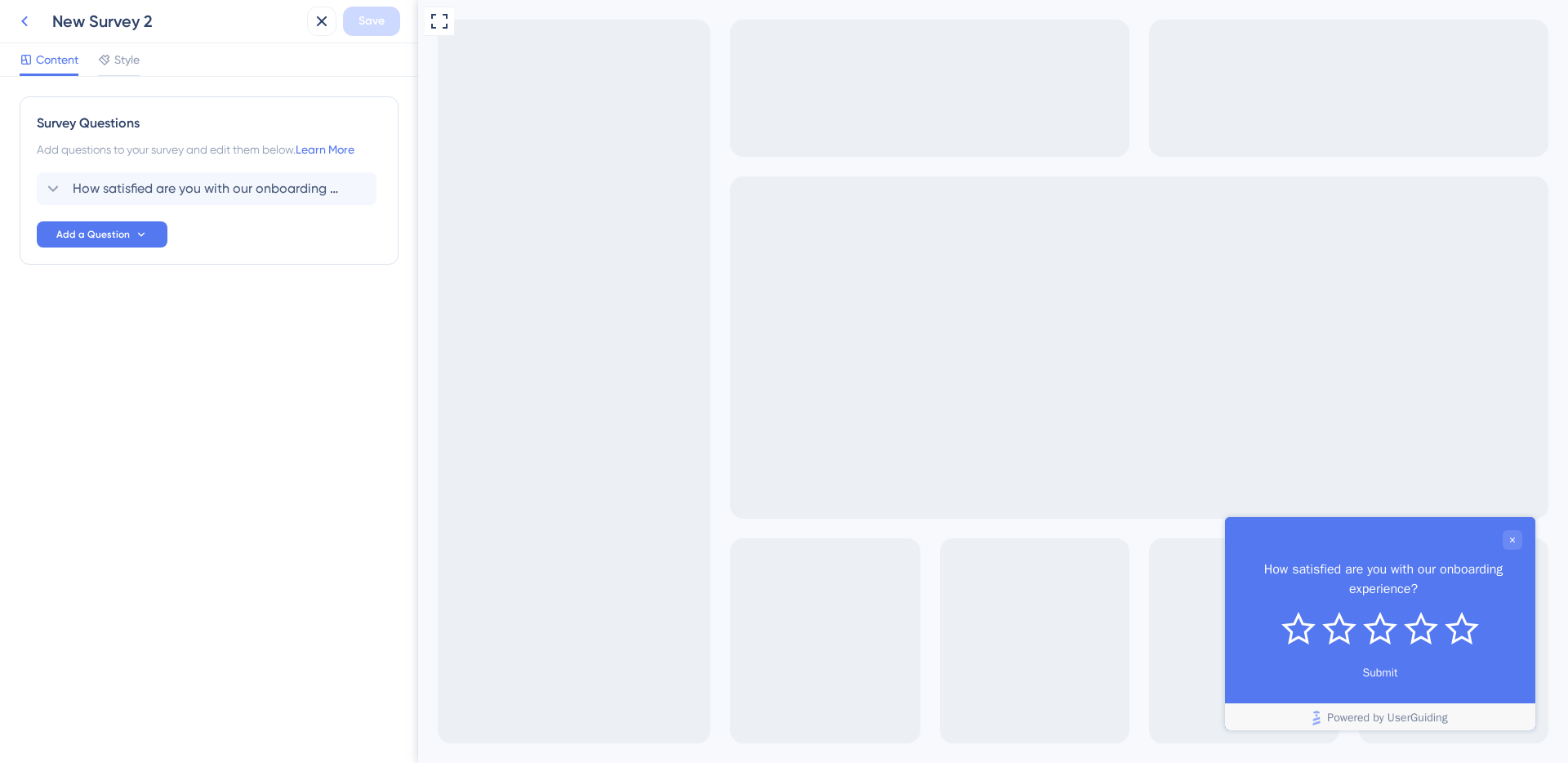 click at bounding box center [24, 21] 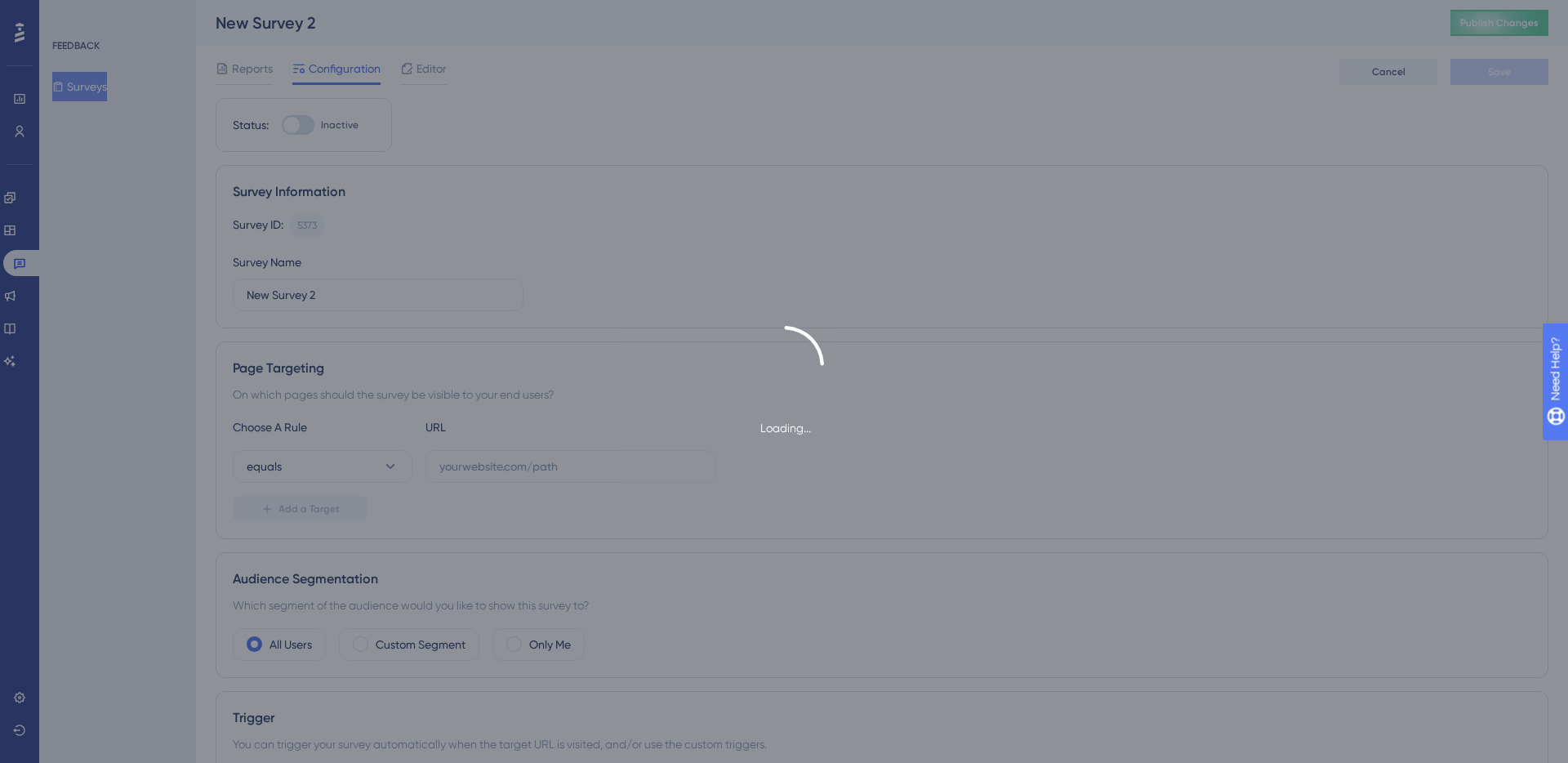 scroll, scrollTop: 0, scrollLeft: 0, axis: both 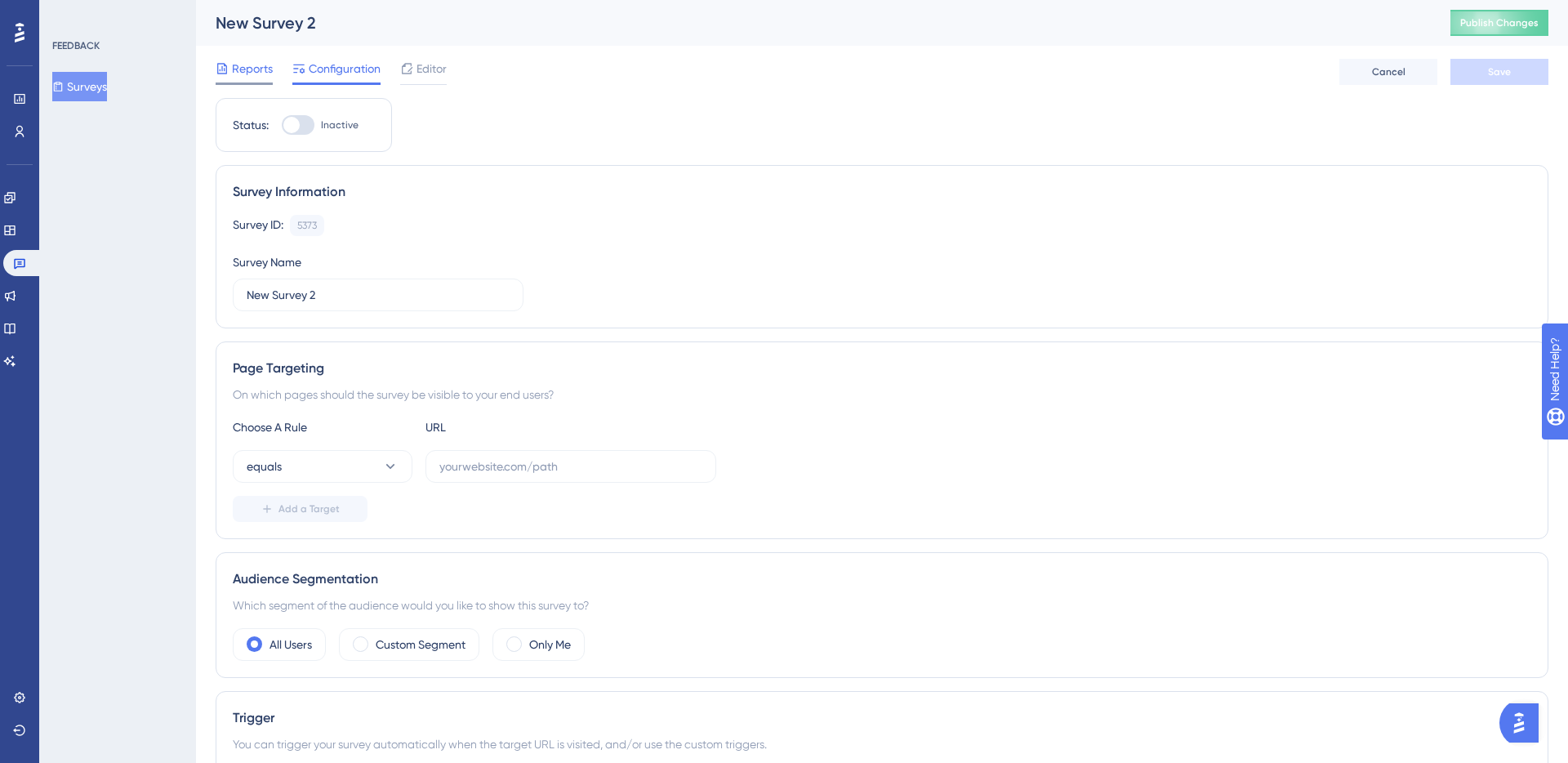 click 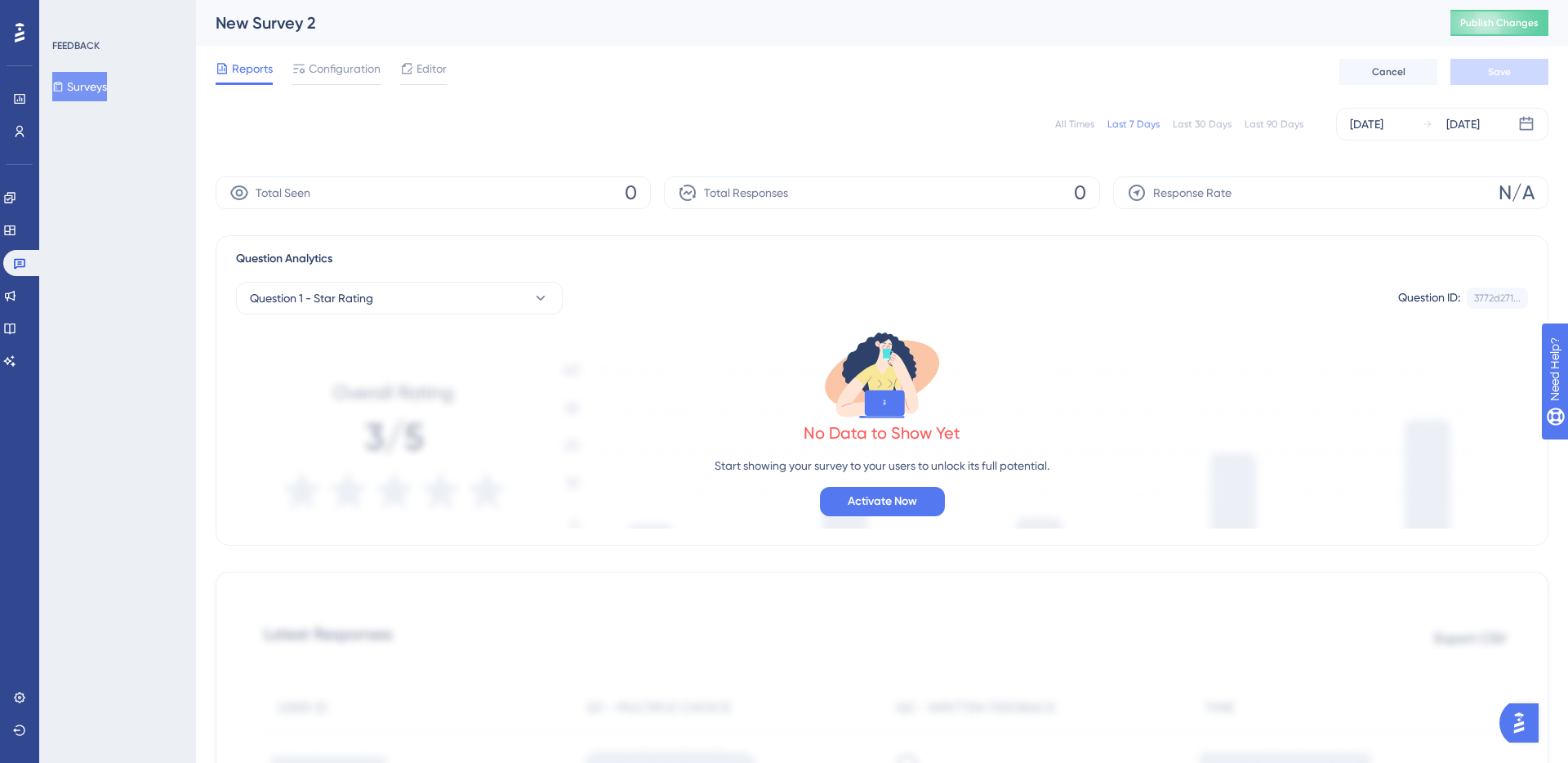 click on "Reports Configuration Editor Cancel Save" at bounding box center (882, 72) 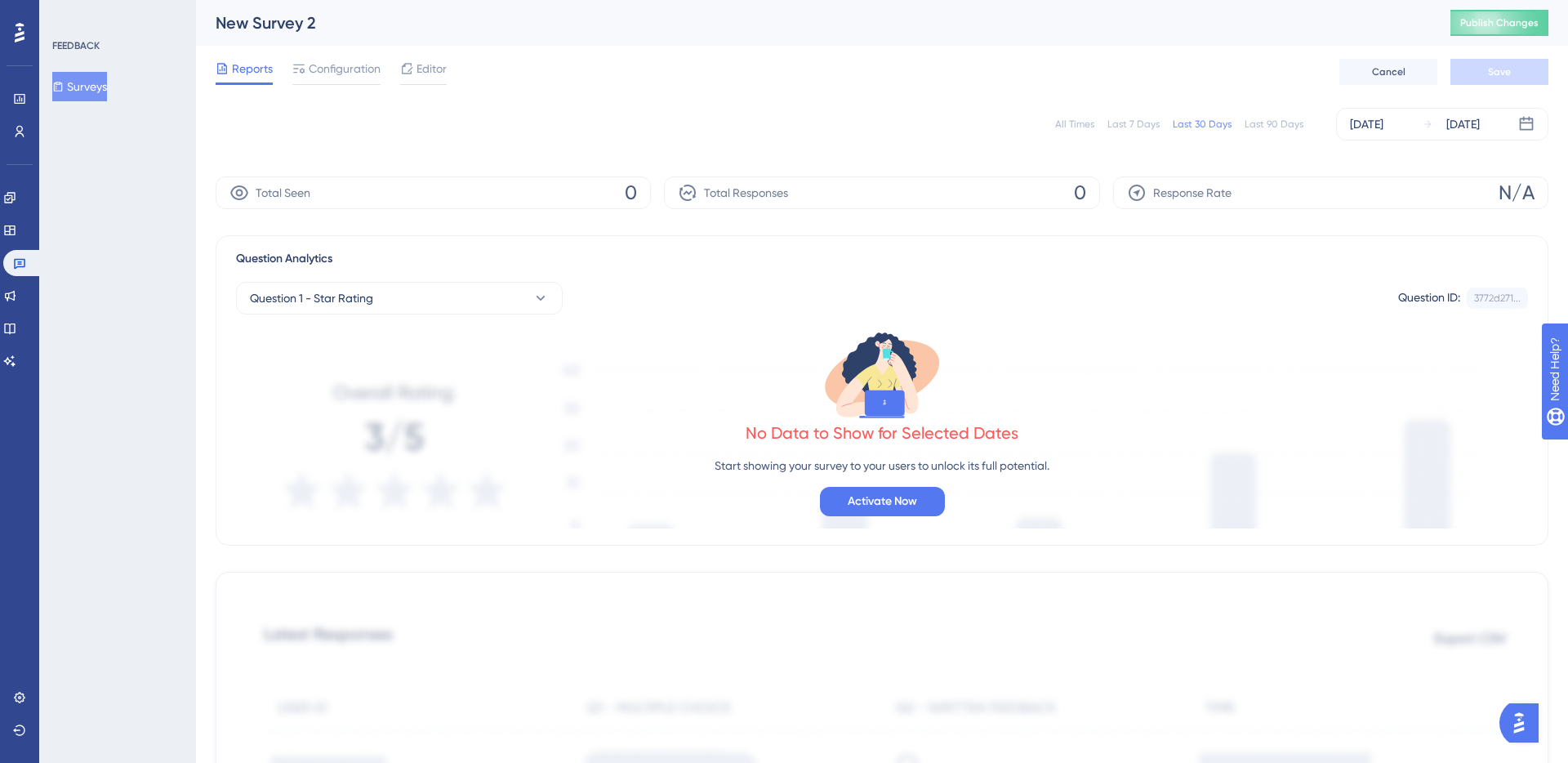 click on "Last 7 Days" at bounding box center [1134, 124] 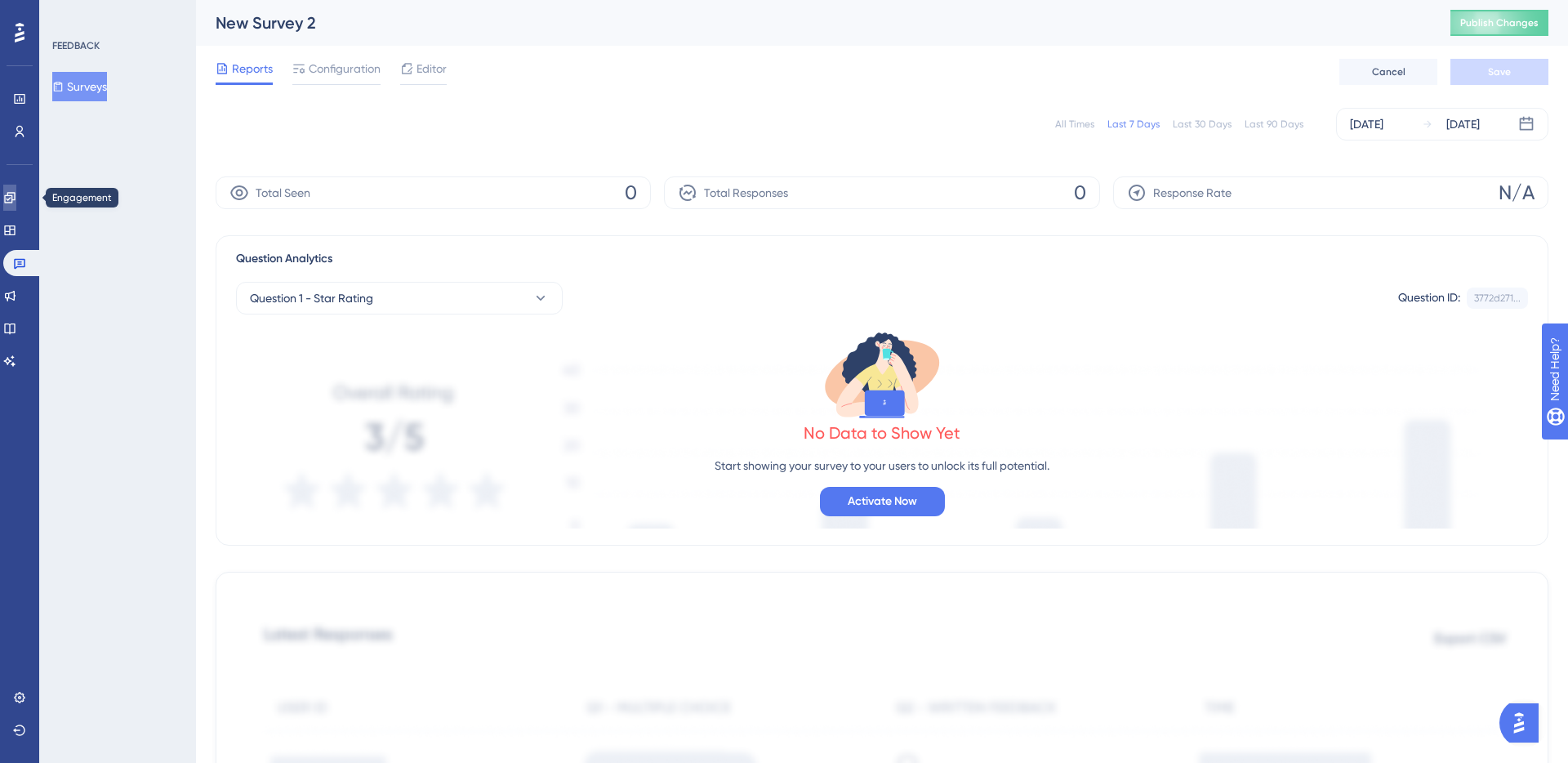 click 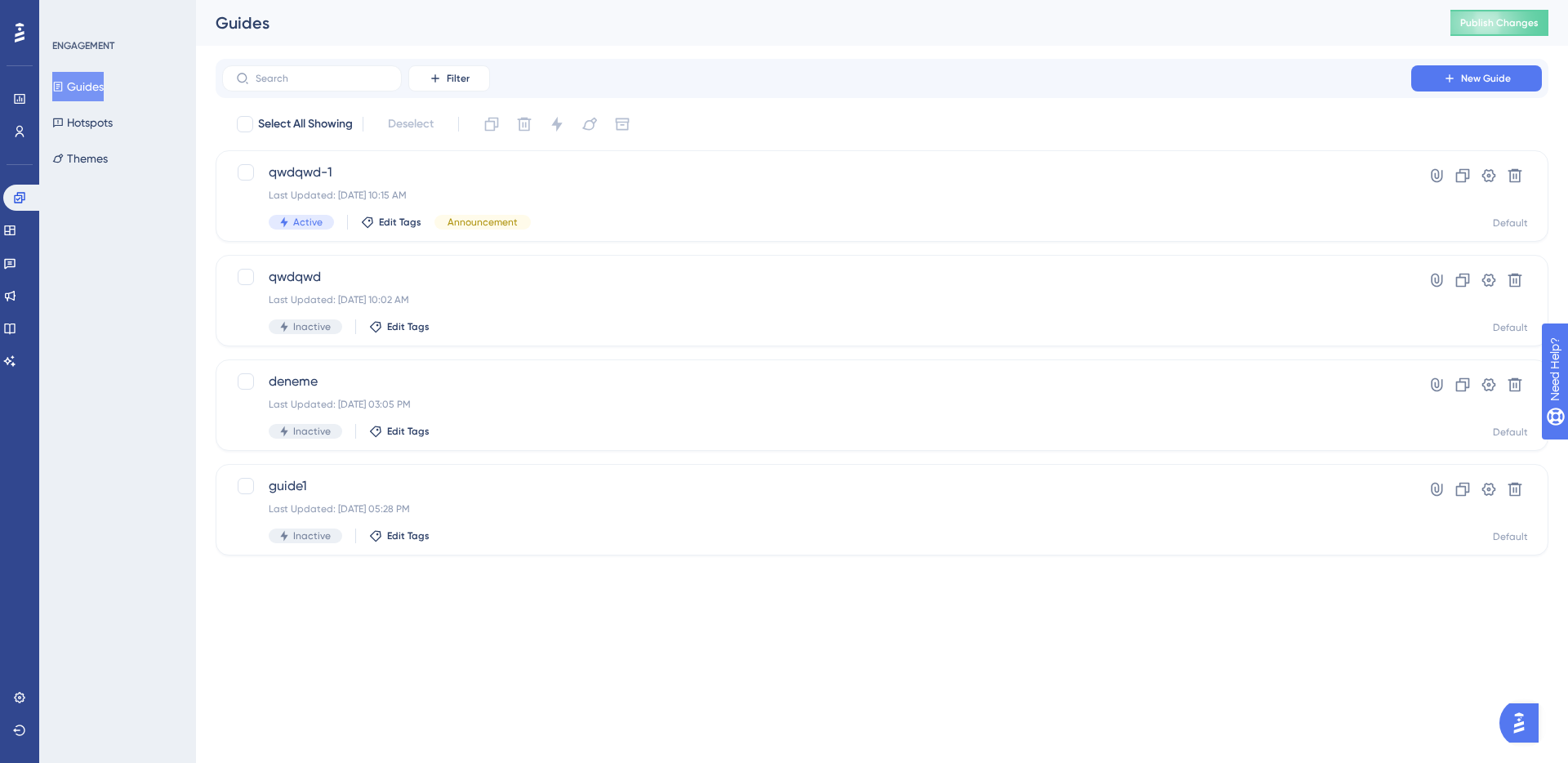 click on "Select All Showing Deselect qwdqwd-1 Last Updated: [DATE] 10:15 AM Active Edit Tags Announcement Hyperlink Clone Settings Delete Default qwdqwd Last Updated: [DATE] 10:02 AM Inactive Edit Tags Hyperlink Clone Settings Delete Default deneme Last Updated: [DATE] 03:05 PM Inactive Edit Tags Hyperlink Clone Settings Delete Default guide1 Last Updated: [DATE] 05:28 PM Inactive Edit Tags Hyperlink Clone Settings Delete Default" at bounding box center (882, 333) 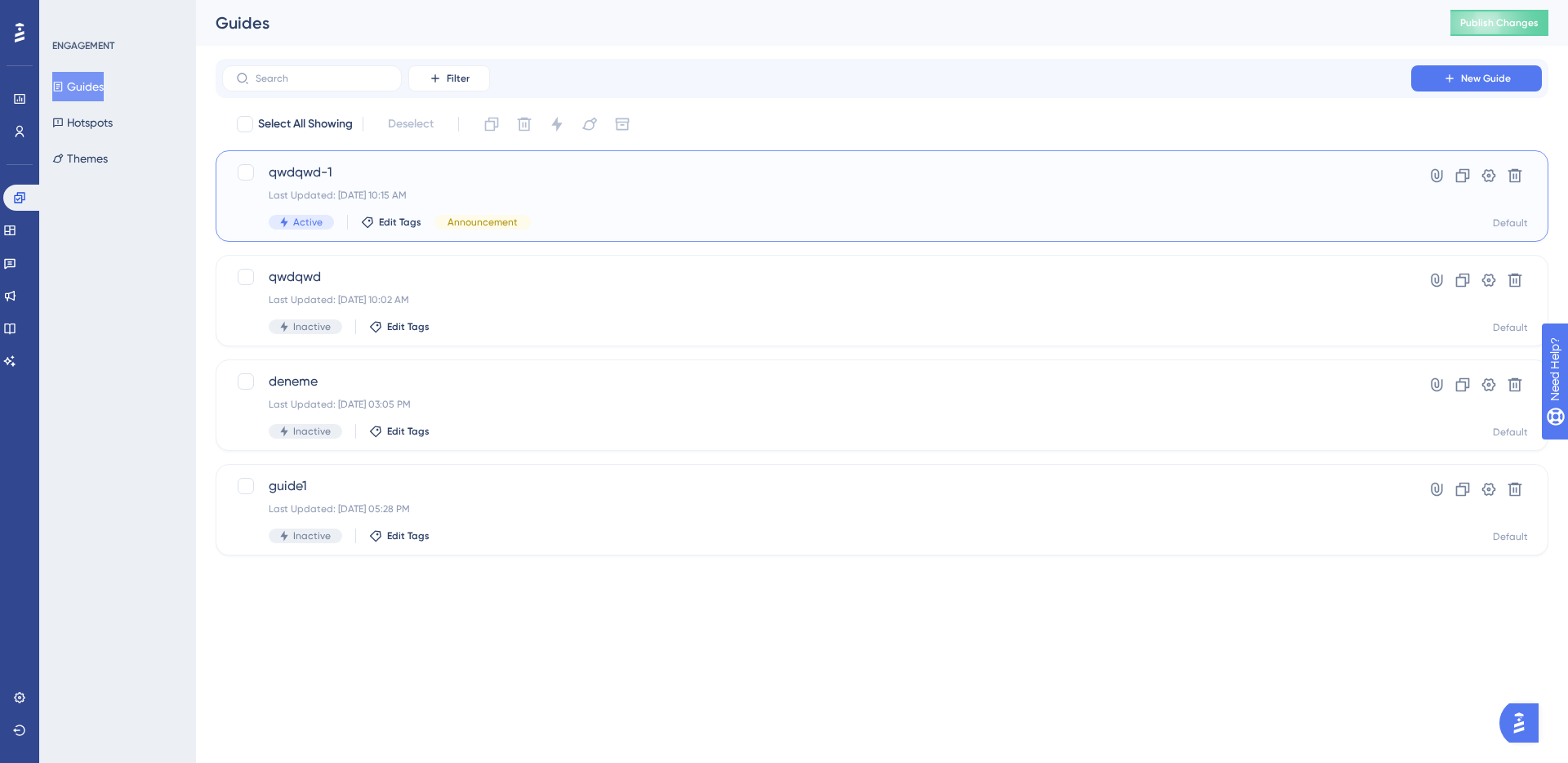 click on "qwdqwd-1 Last Updated: [DATE] 10:15 AM Active Edit Tags Announcement Hyperlink Clone Settings Delete Default" at bounding box center [882, 196] 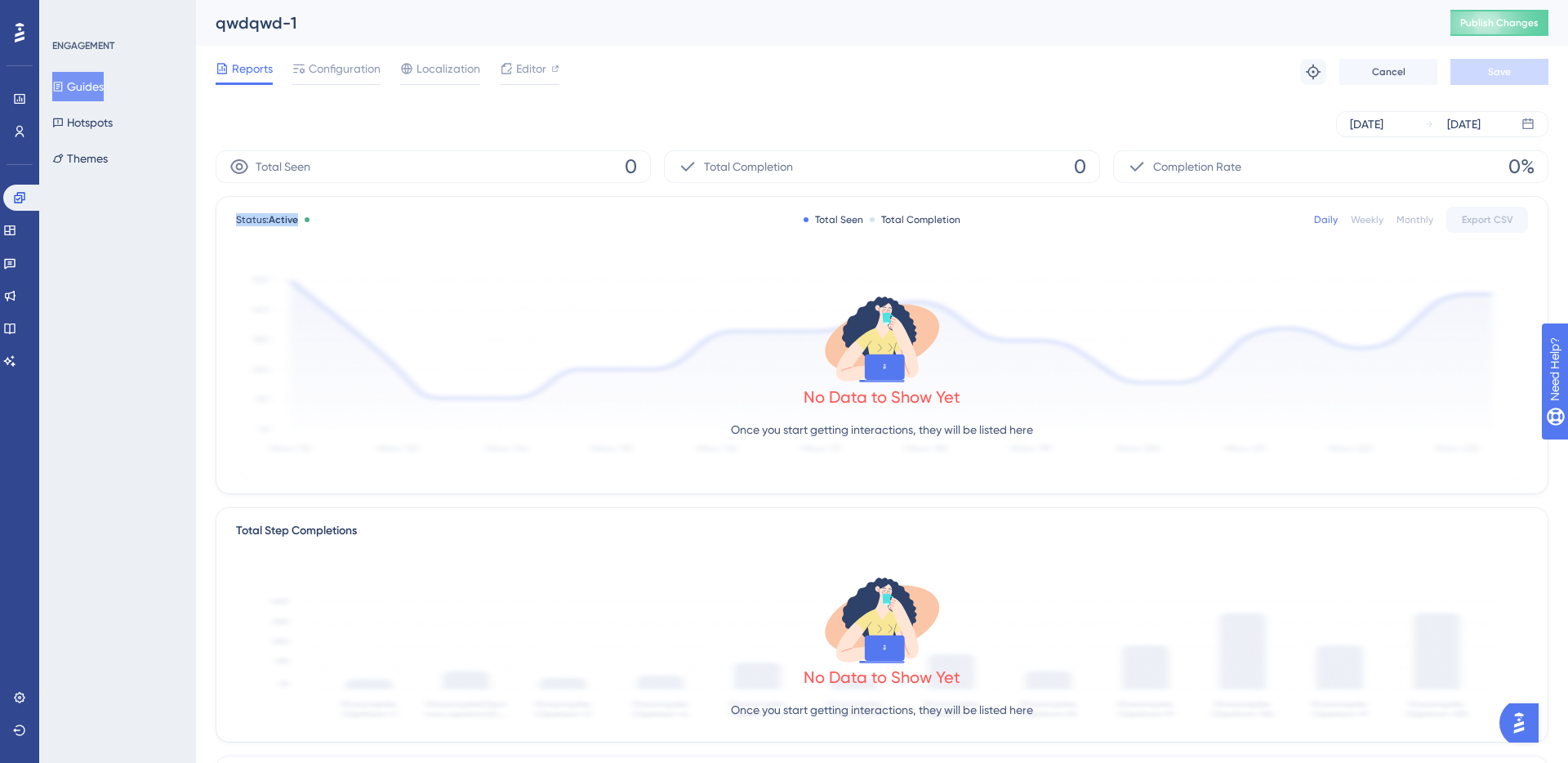 drag, startPoint x: 316, startPoint y: 222, endPoint x: 238, endPoint y: 209, distance: 79.075913 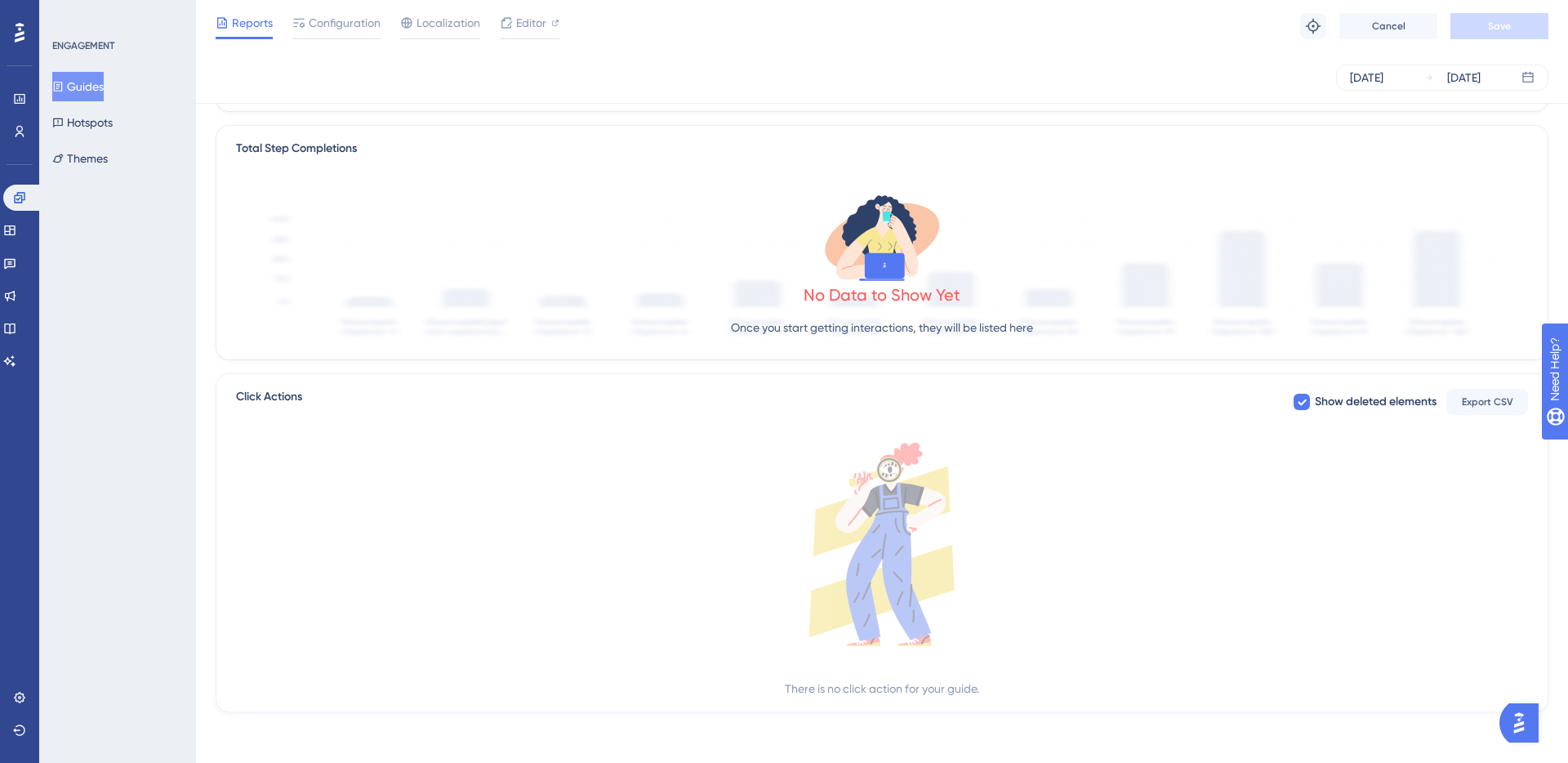 scroll, scrollTop: 377, scrollLeft: 0, axis: vertical 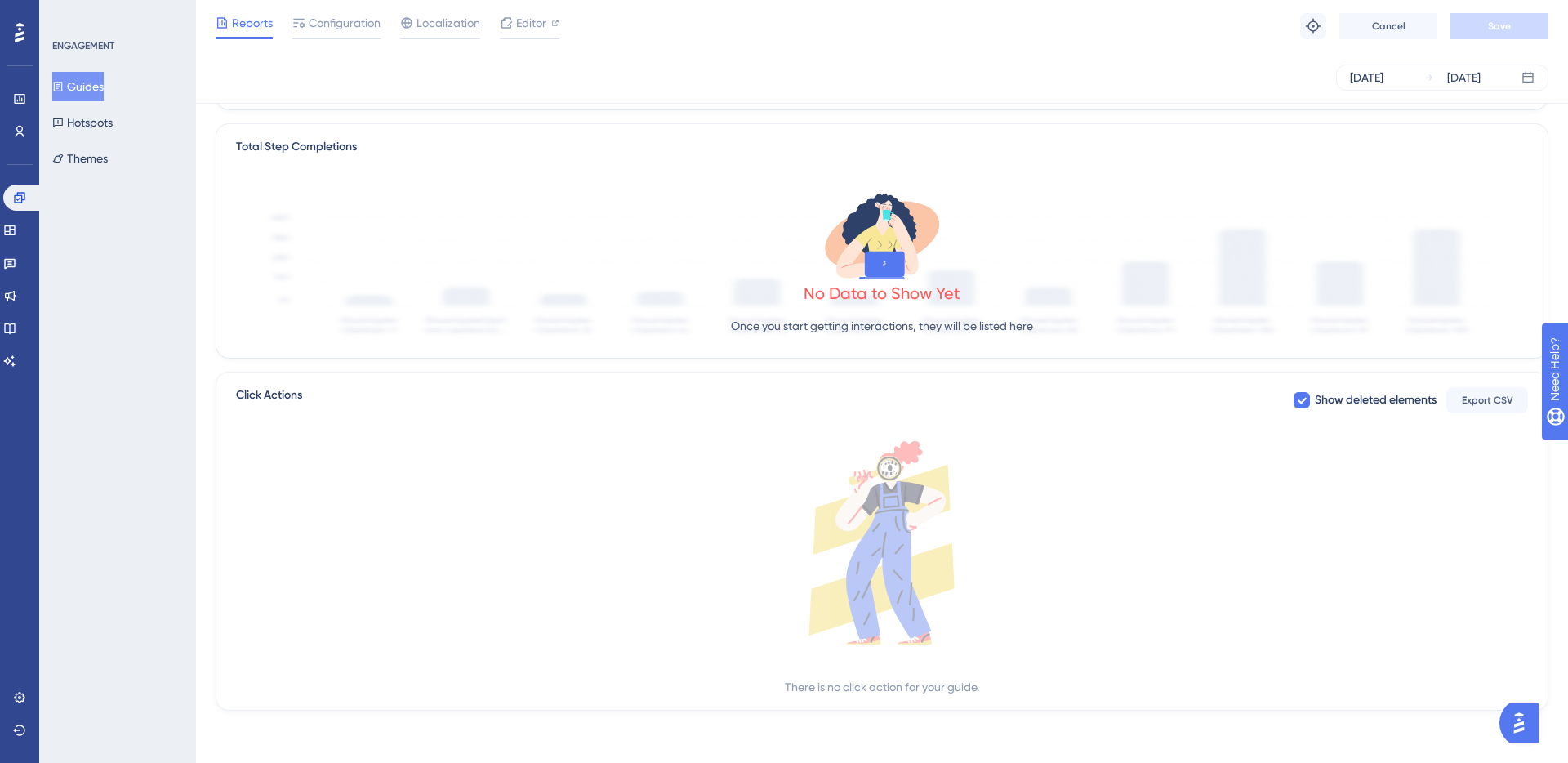 click on "Guides" at bounding box center [78, 87] 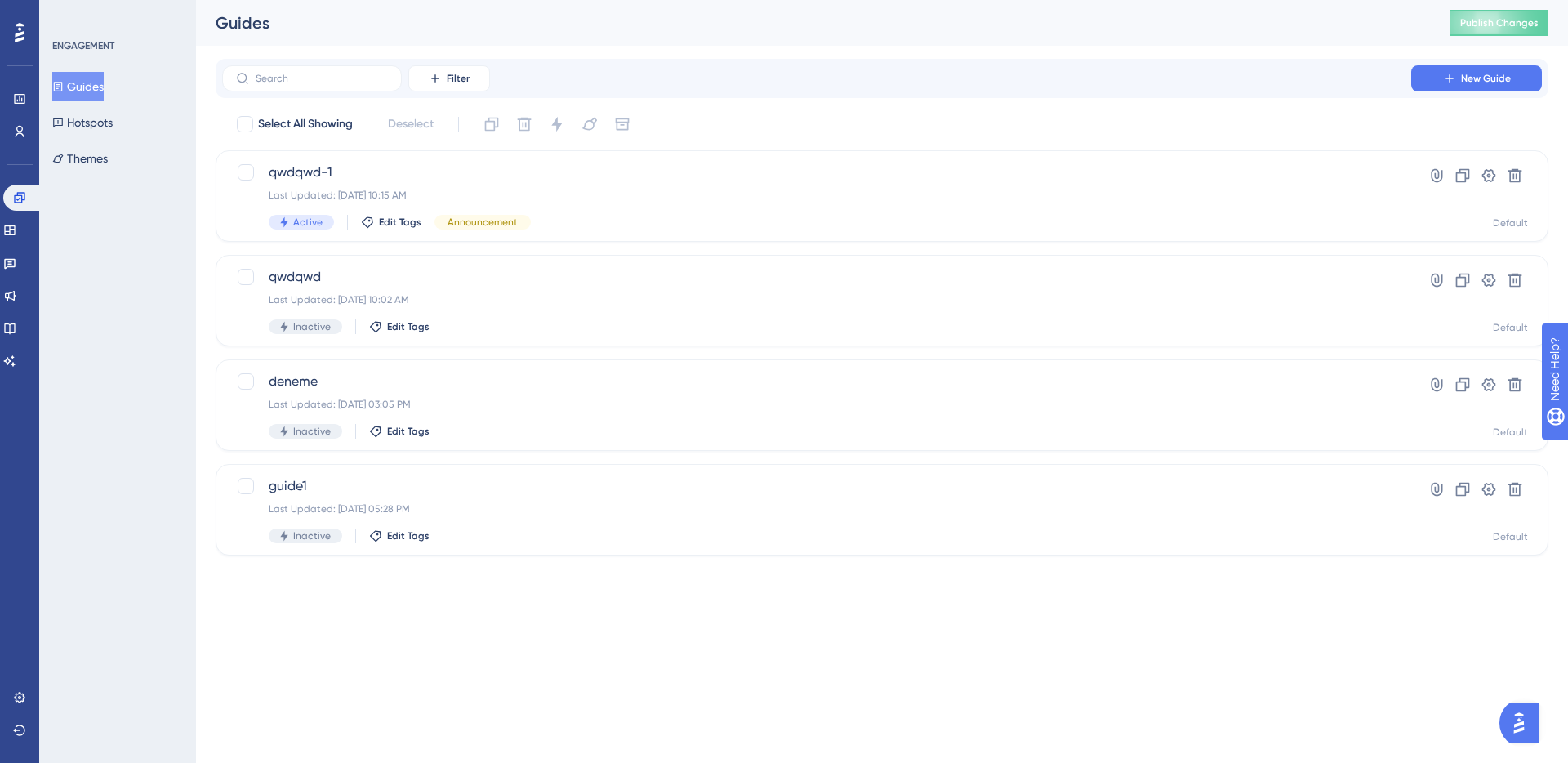 scroll, scrollTop: 0, scrollLeft: 0, axis: both 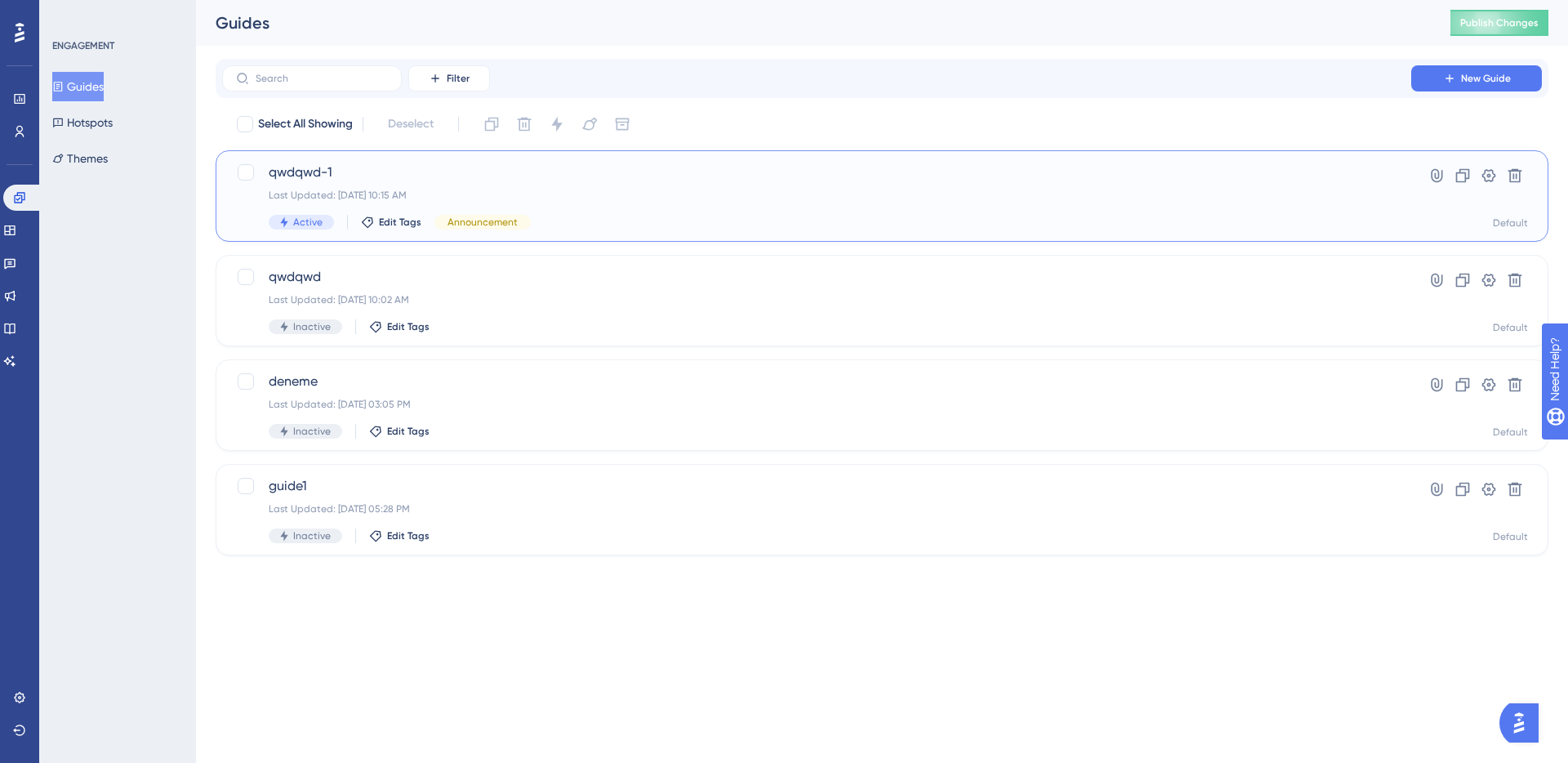 click on "qwdqwd-1" at bounding box center (817, 172) 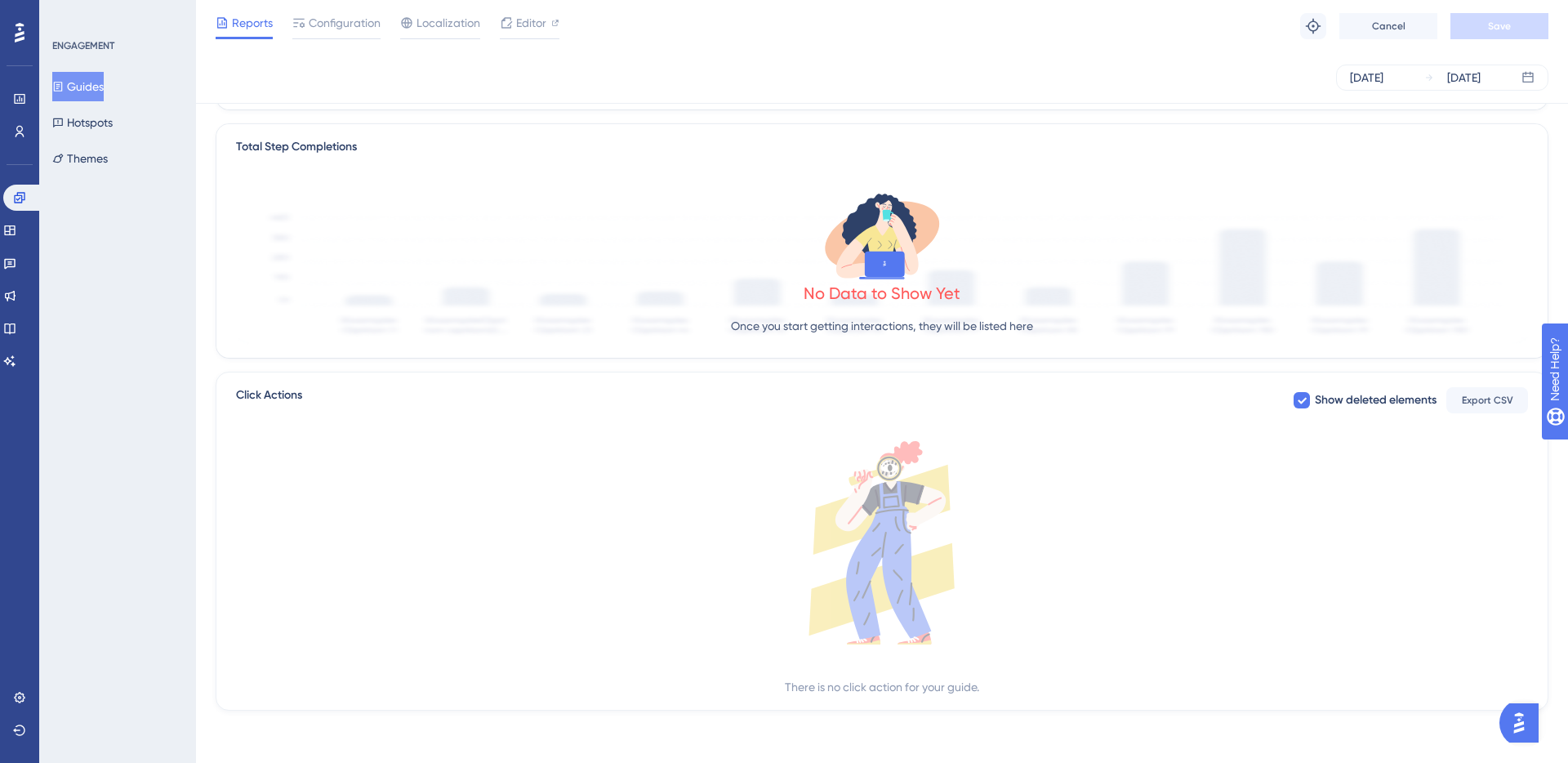 scroll, scrollTop: 377, scrollLeft: 0, axis: vertical 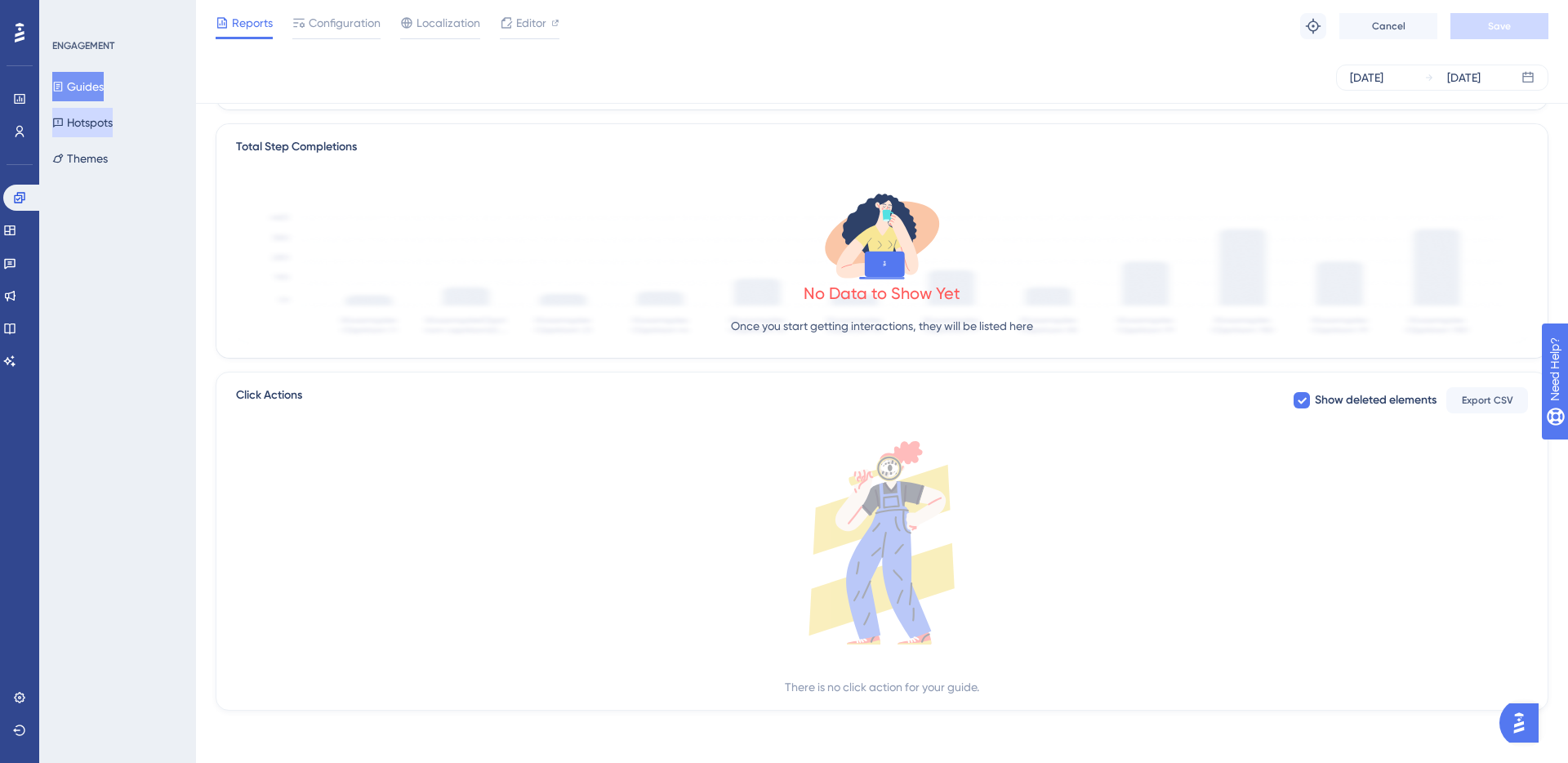 click on "Hotspots" at bounding box center [82, 123] 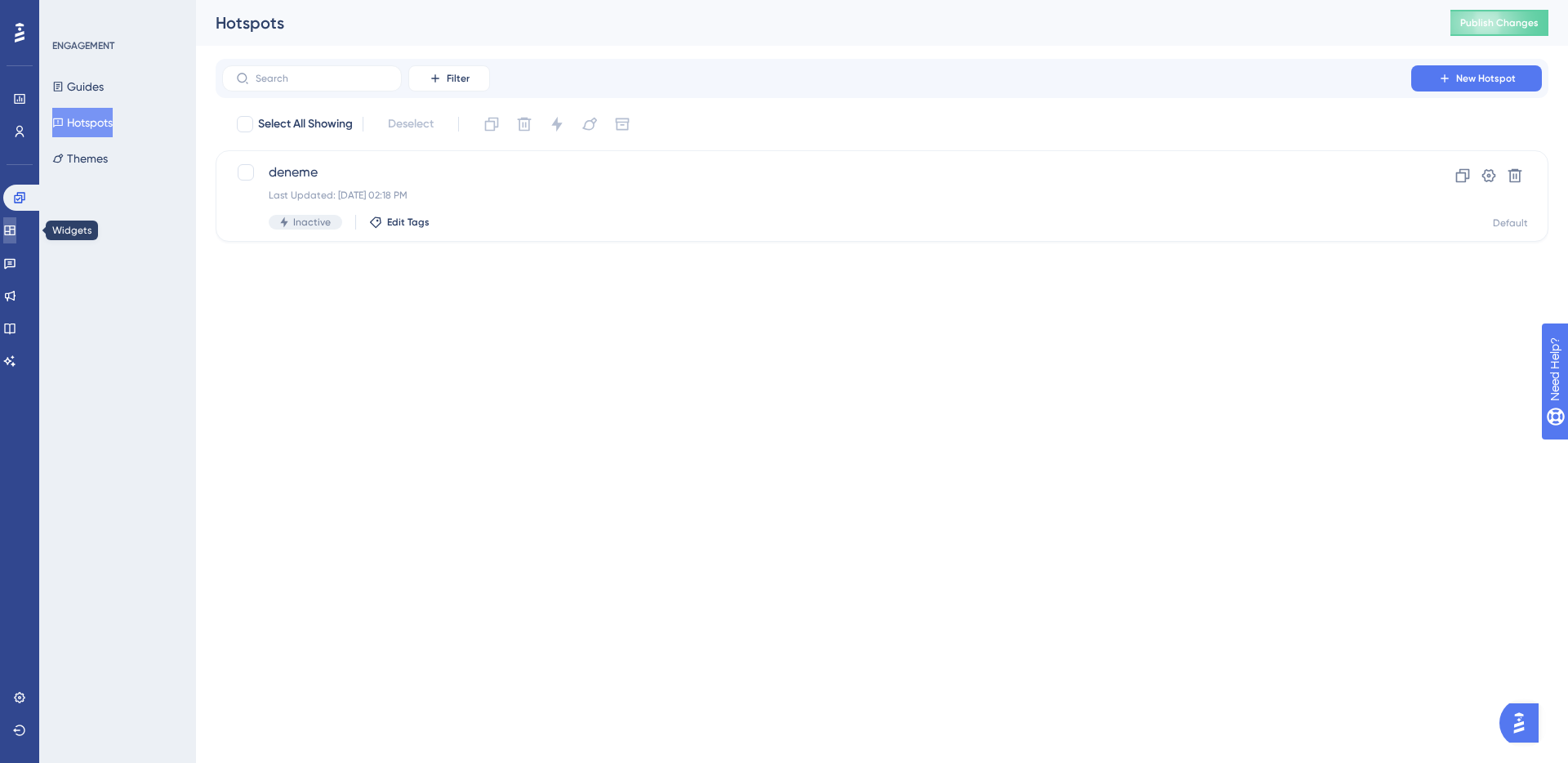 click 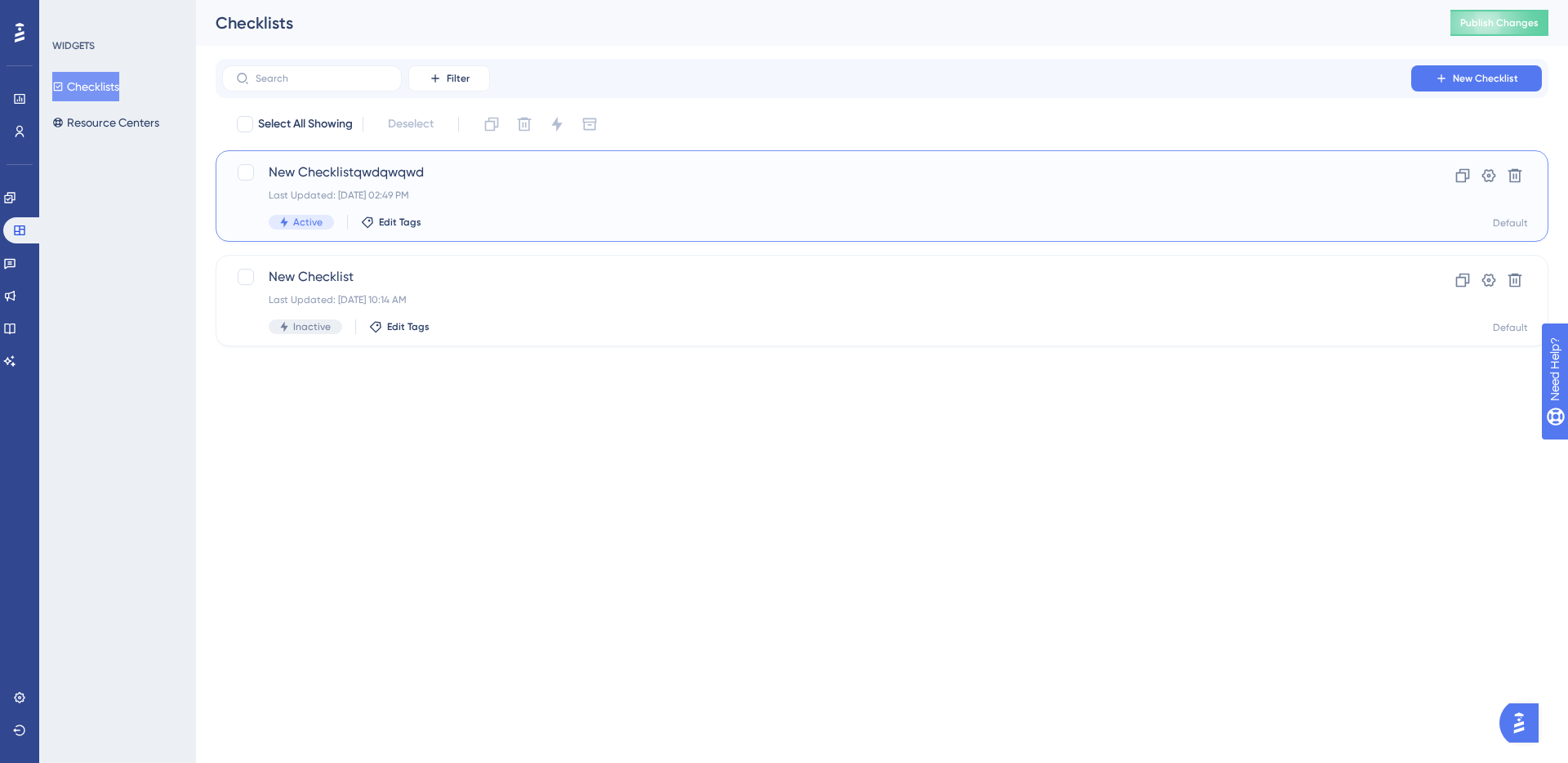 click on "New Checklistqwdqwqwd" at bounding box center [817, 172] 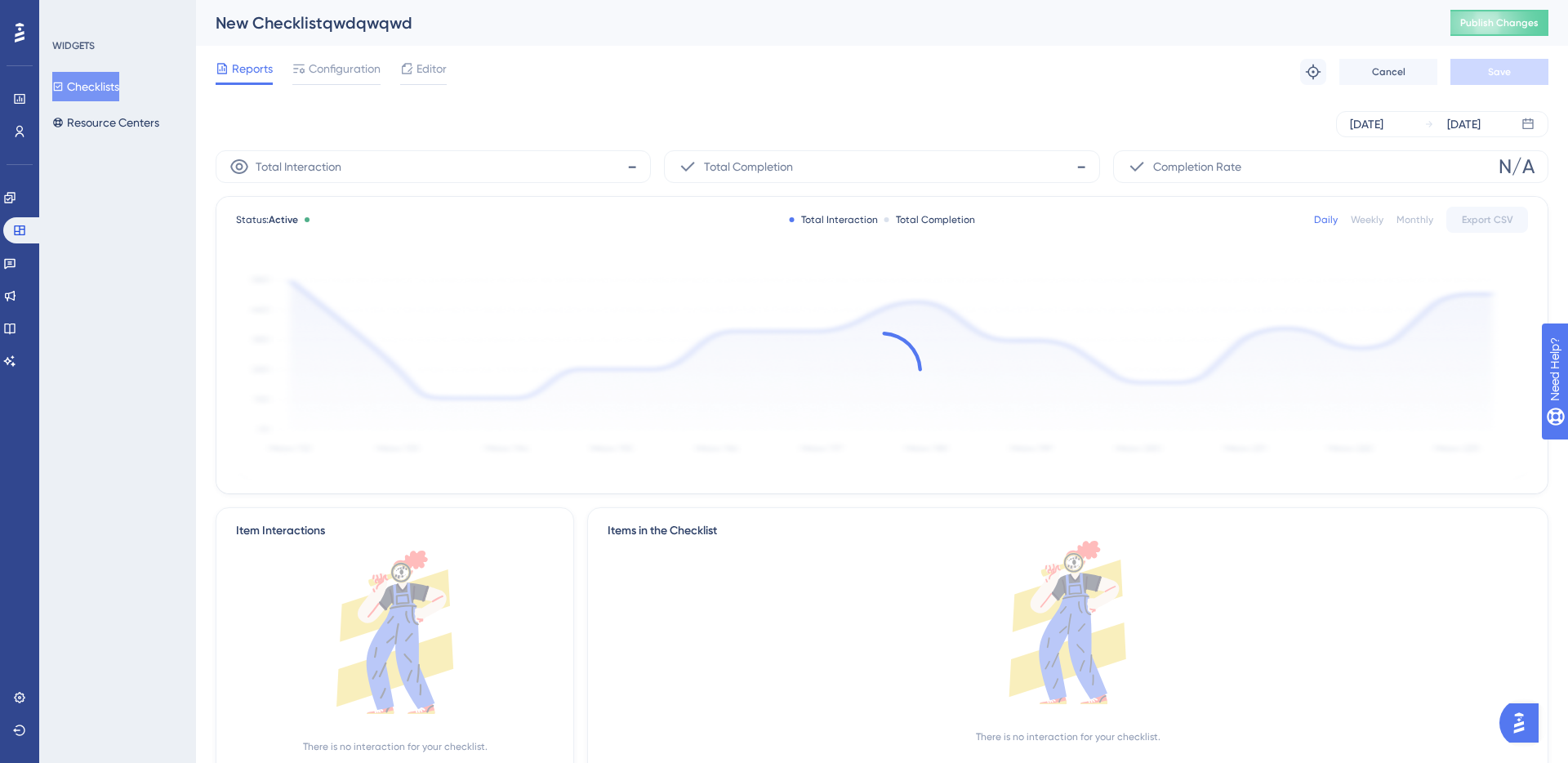 scroll, scrollTop: 87, scrollLeft: 0, axis: vertical 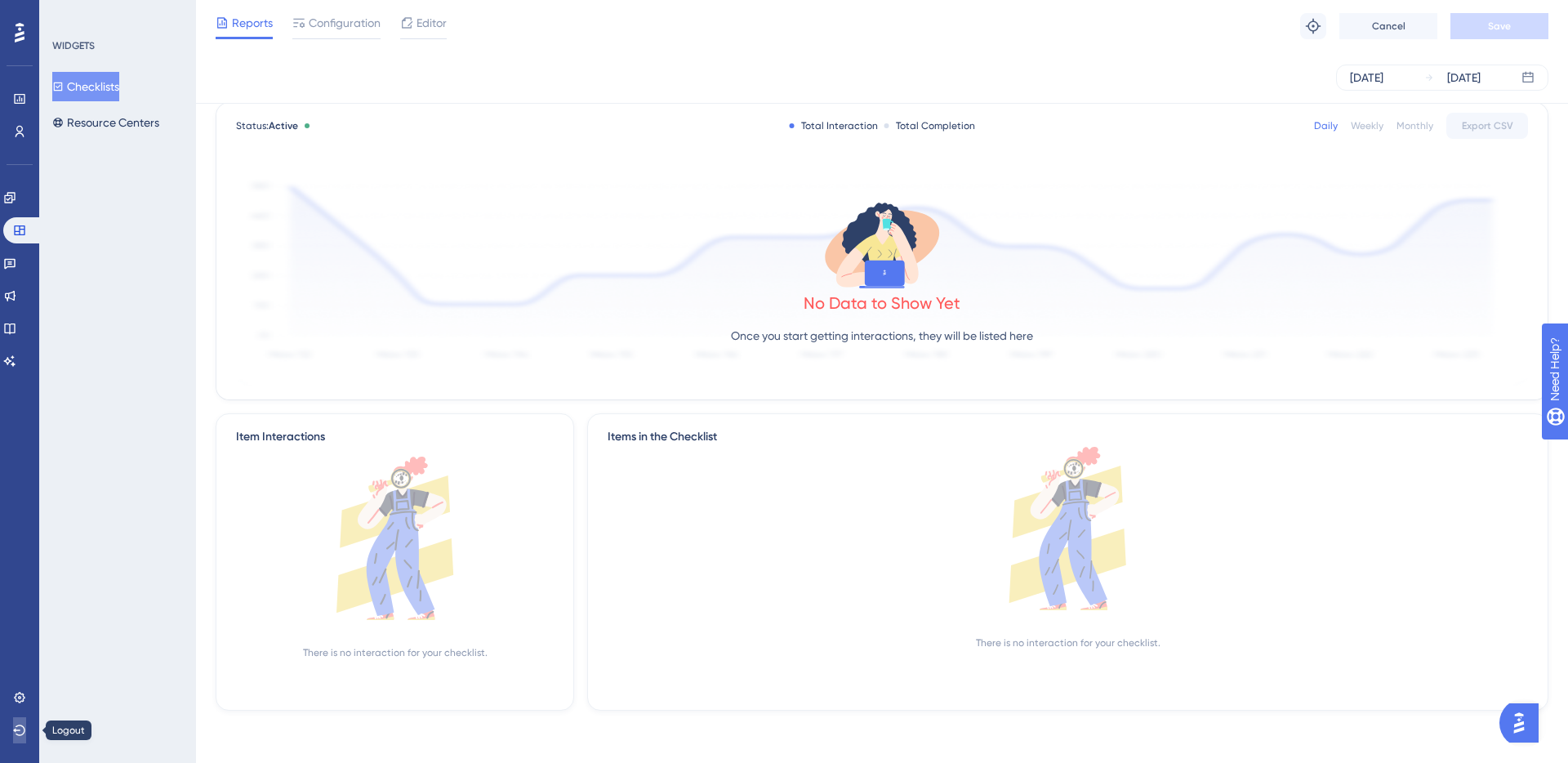 click at bounding box center [20, 730] 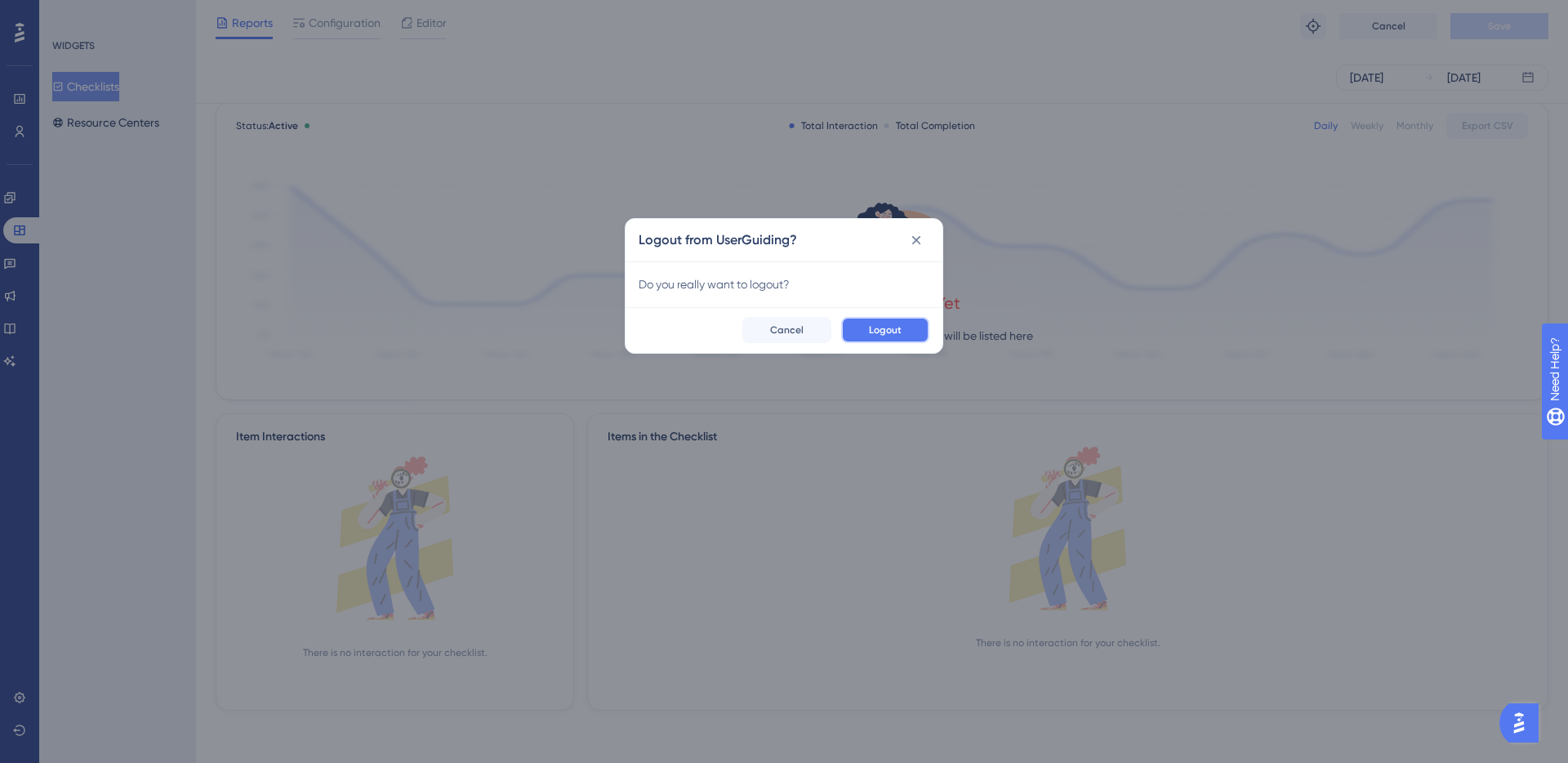 click on "Logout" at bounding box center [885, 330] 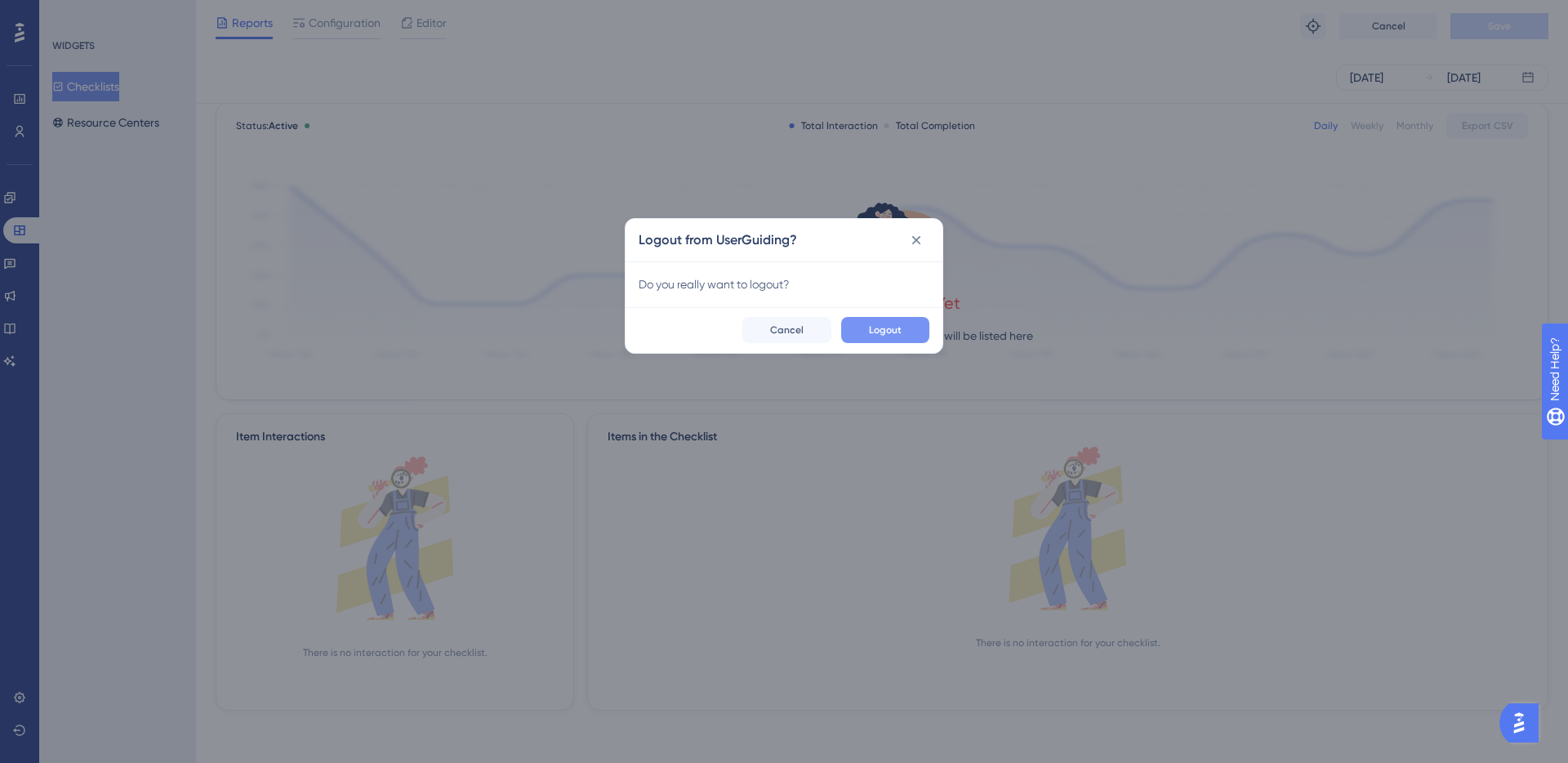 scroll, scrollTop: 0, scrollLeft: 0, axis: both 